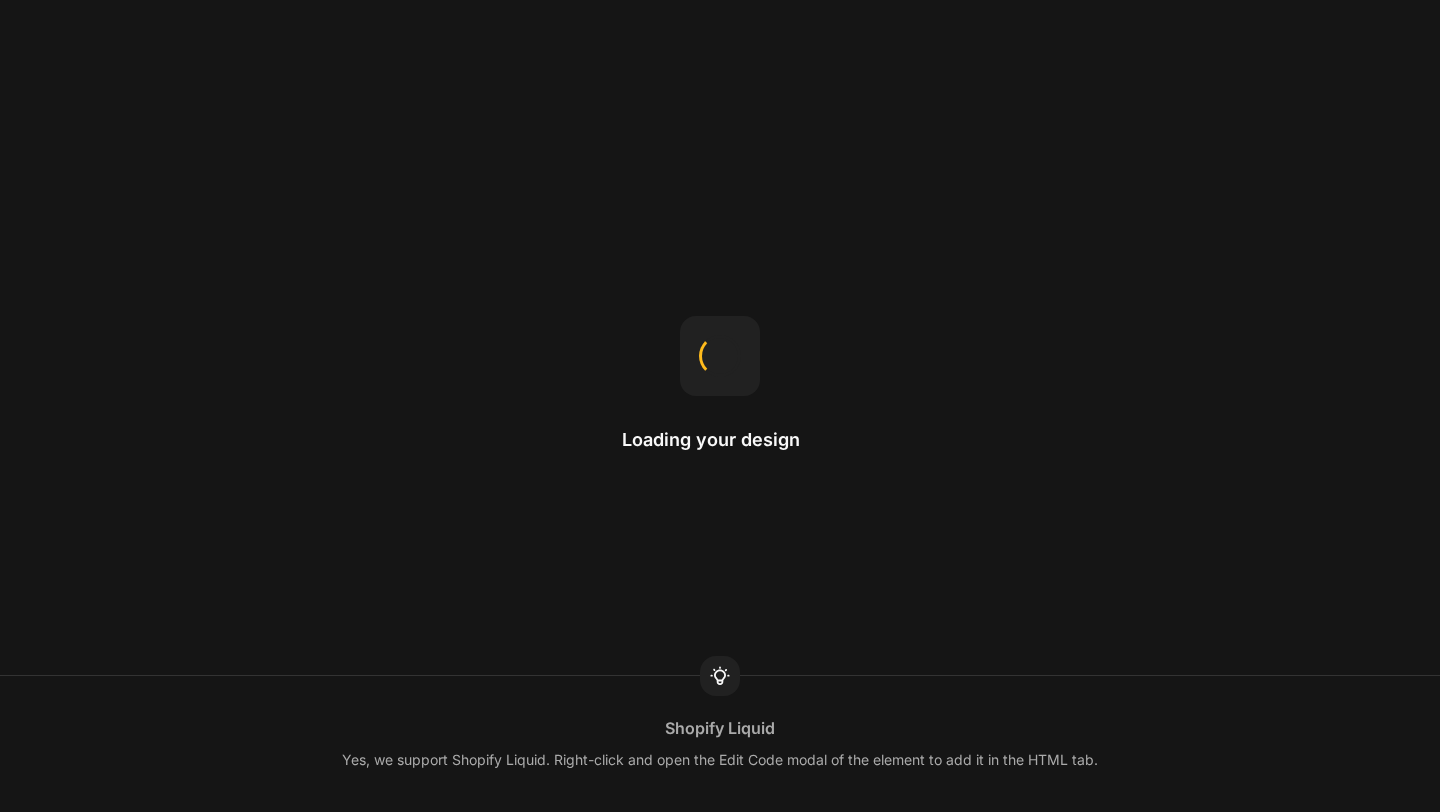 scroll, scrollTop: 0, scrollLeft: 0, axis: both 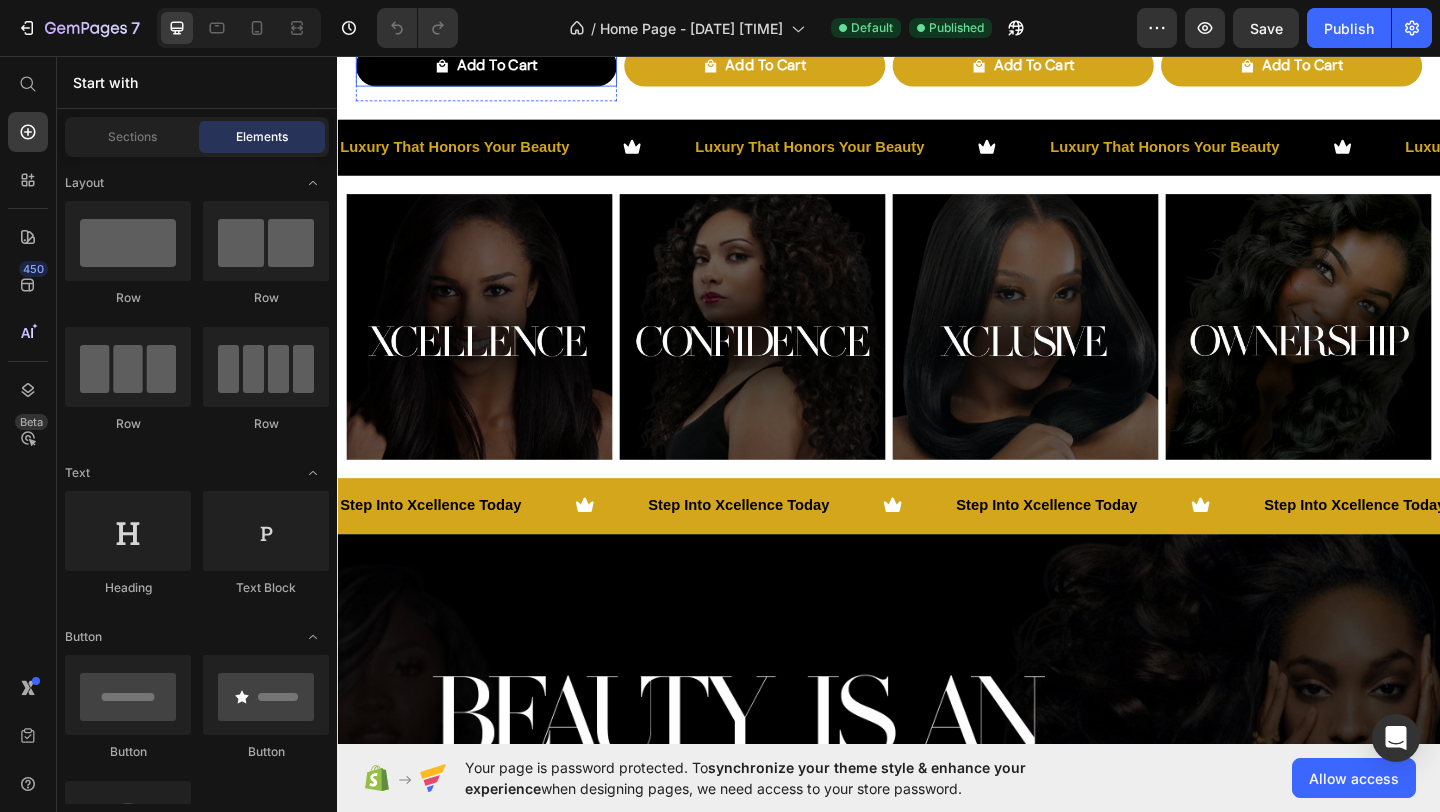 click on "Add To Cart" at bounding box center [499, 66] 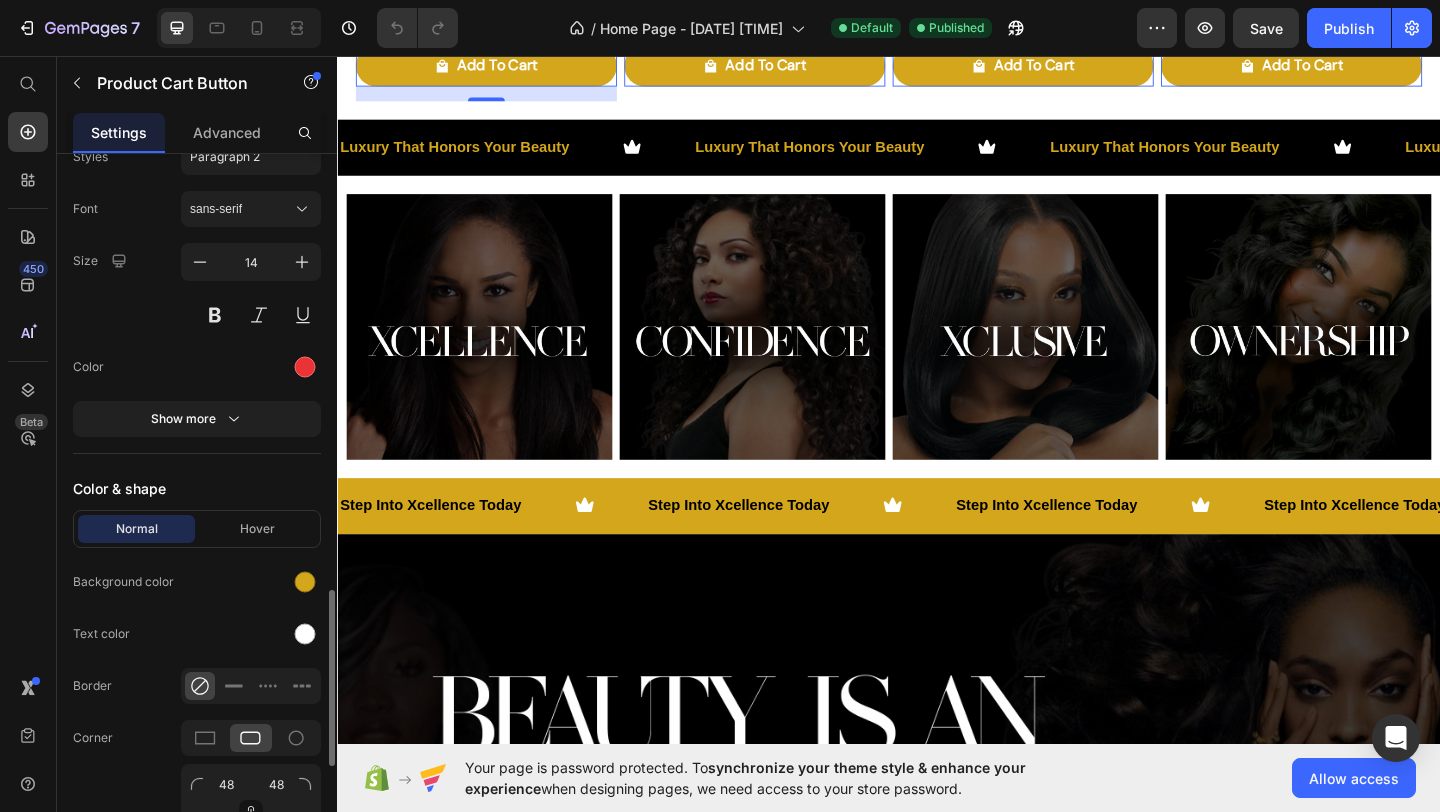 scroll, scrollTop: 1980, scrollLeft: 0, axis: vertical 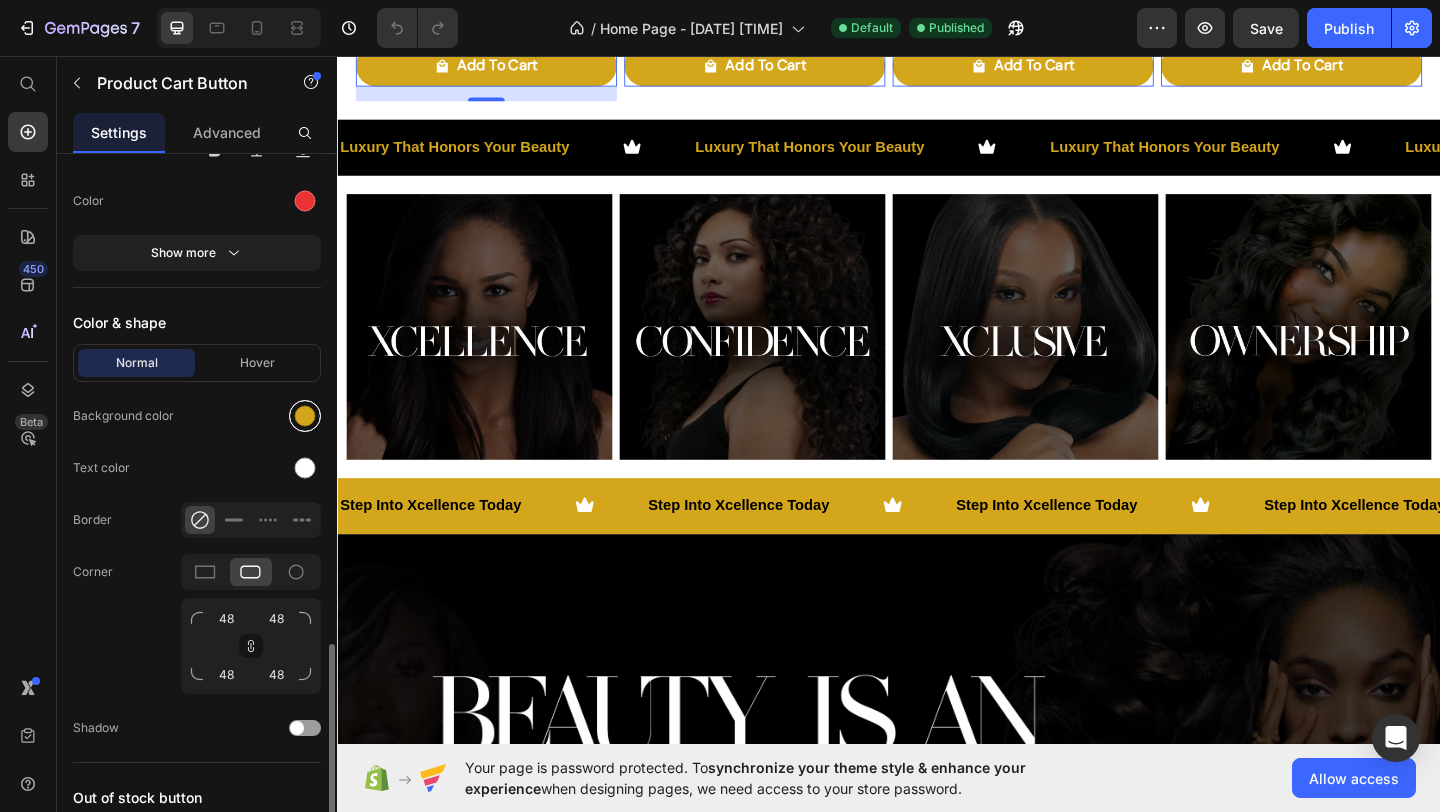 click at bounding box center (305, 416) 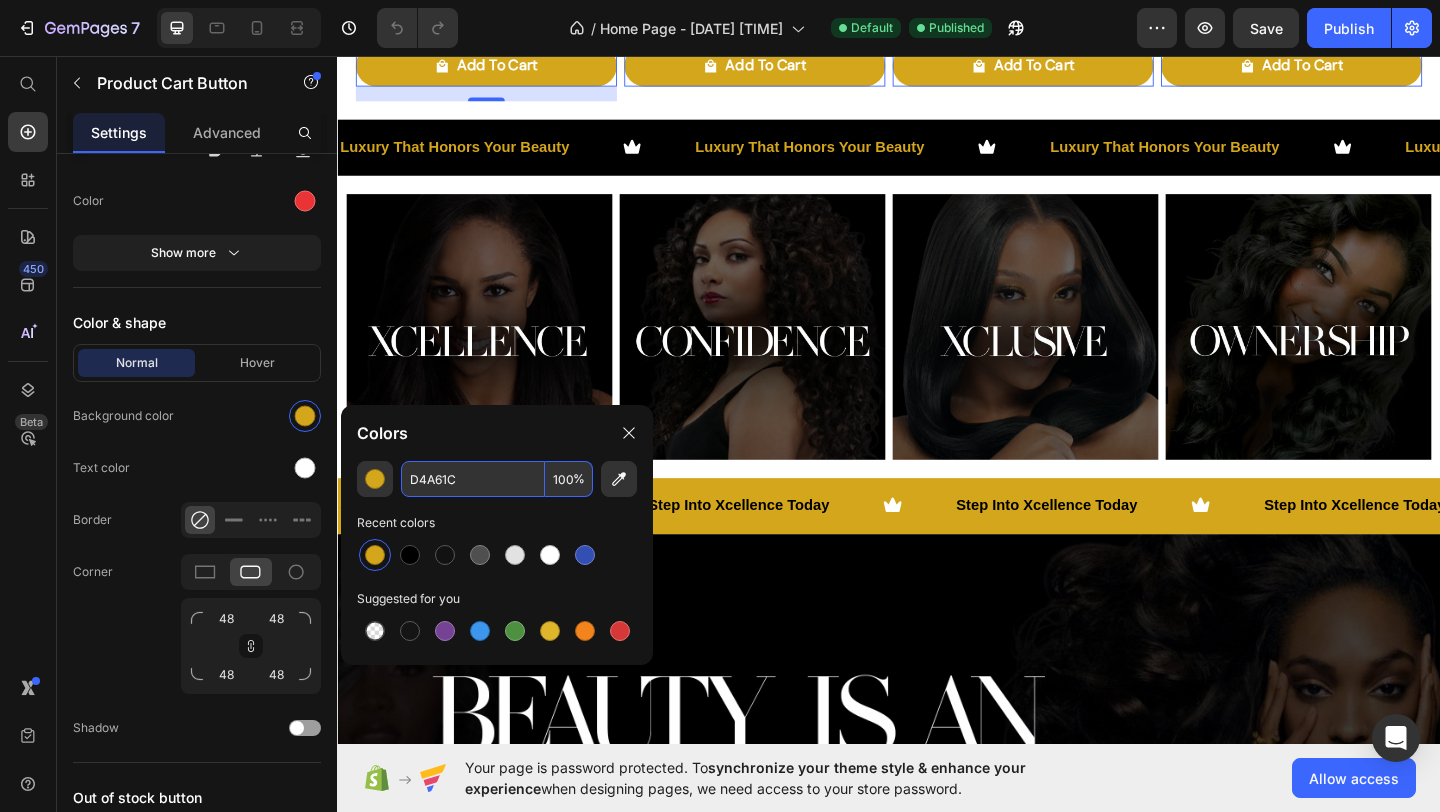 click on "D4A61C" at bounding box center [473, 479] 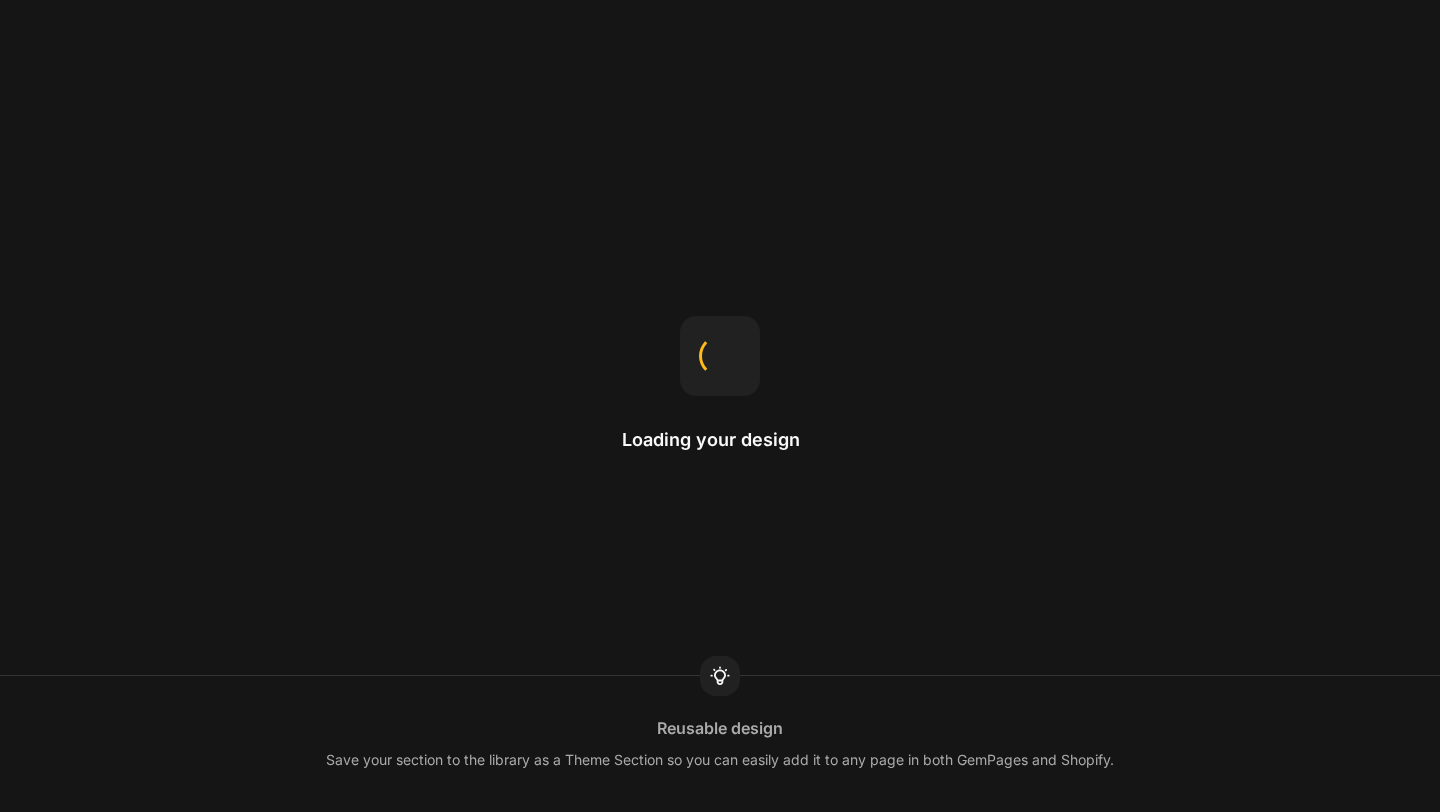 scroll, scrollTop: 0, scrollLeft: 0, axis: both 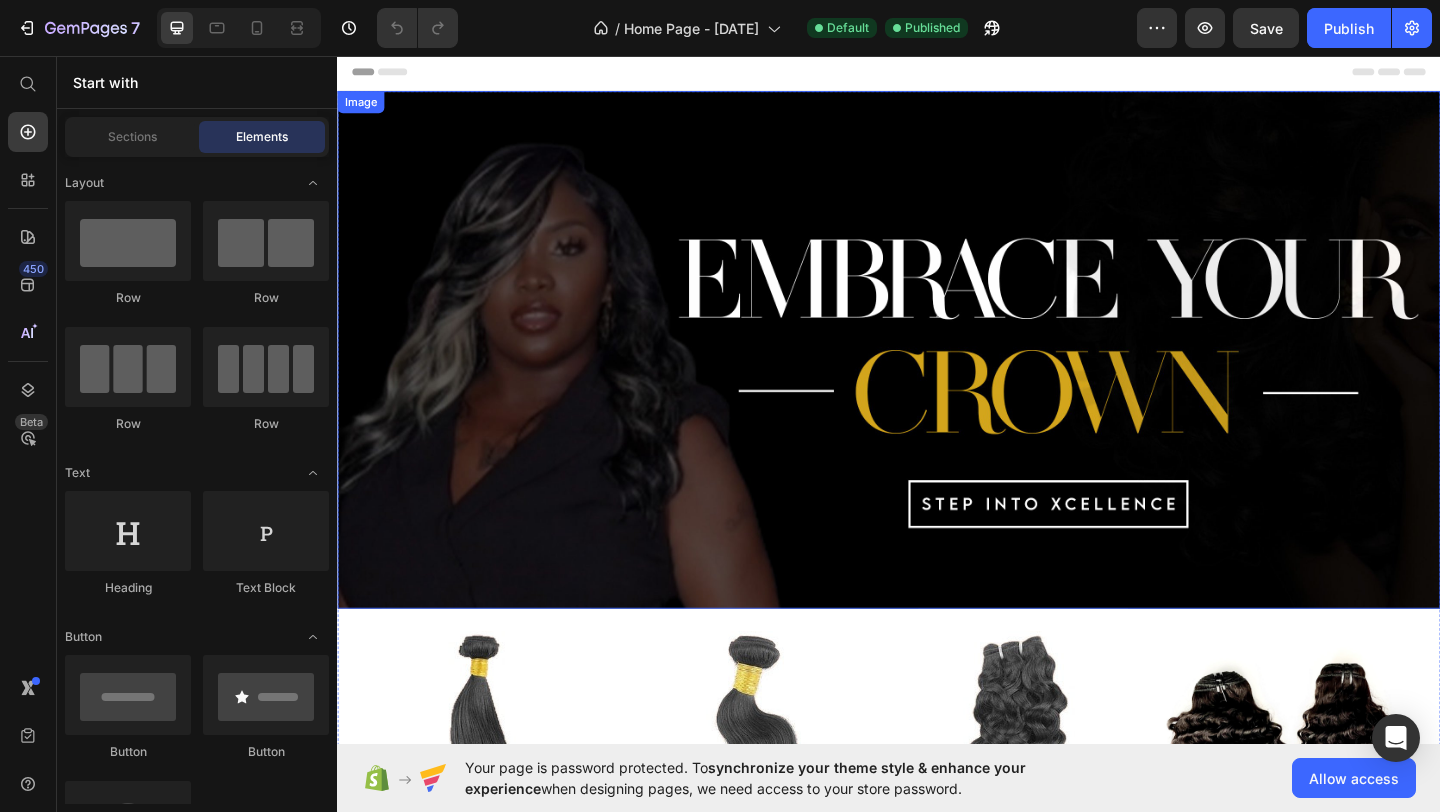 click at bounding box center (937, 375) 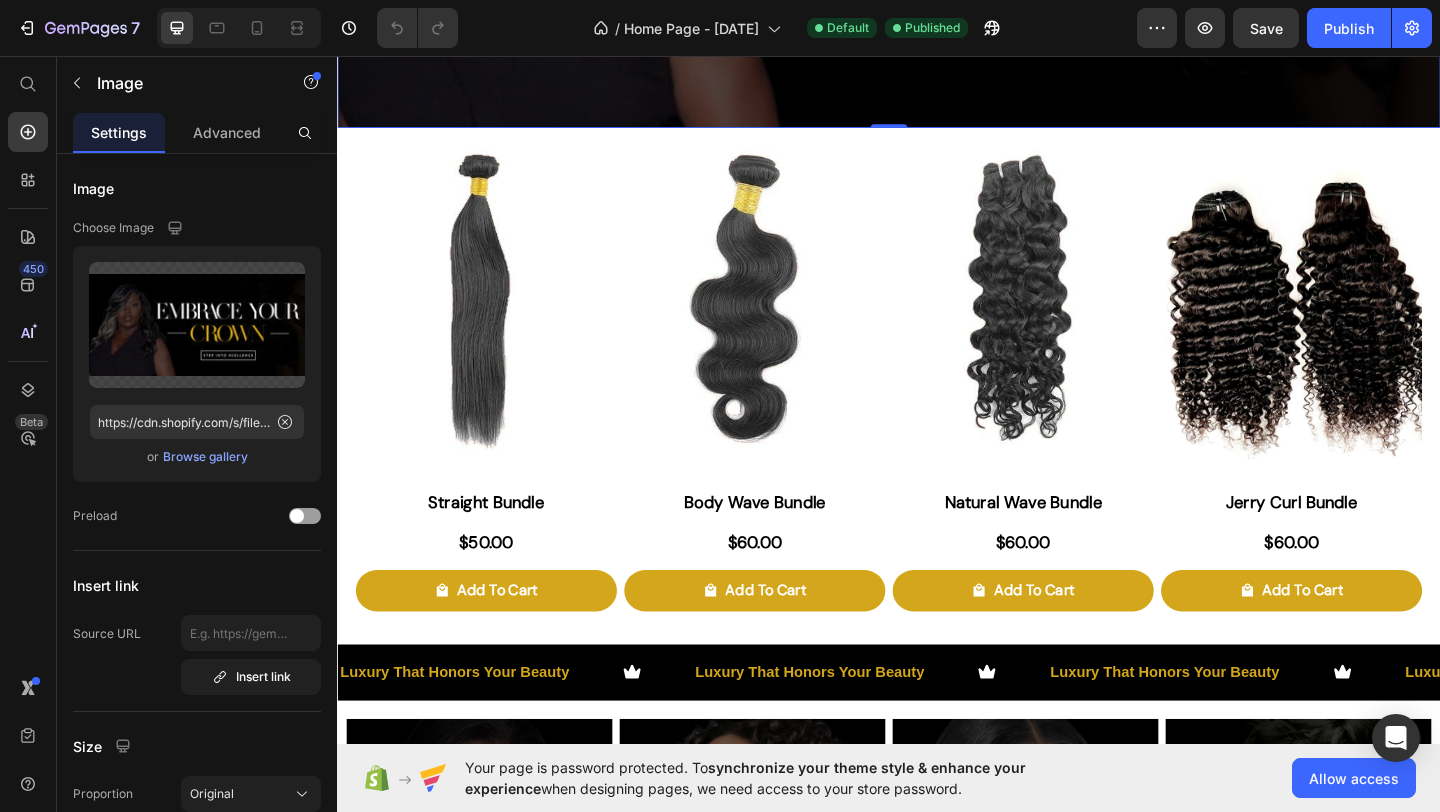 scroll, scrollTop: 524, scrollLeft: 0, axis: vertical 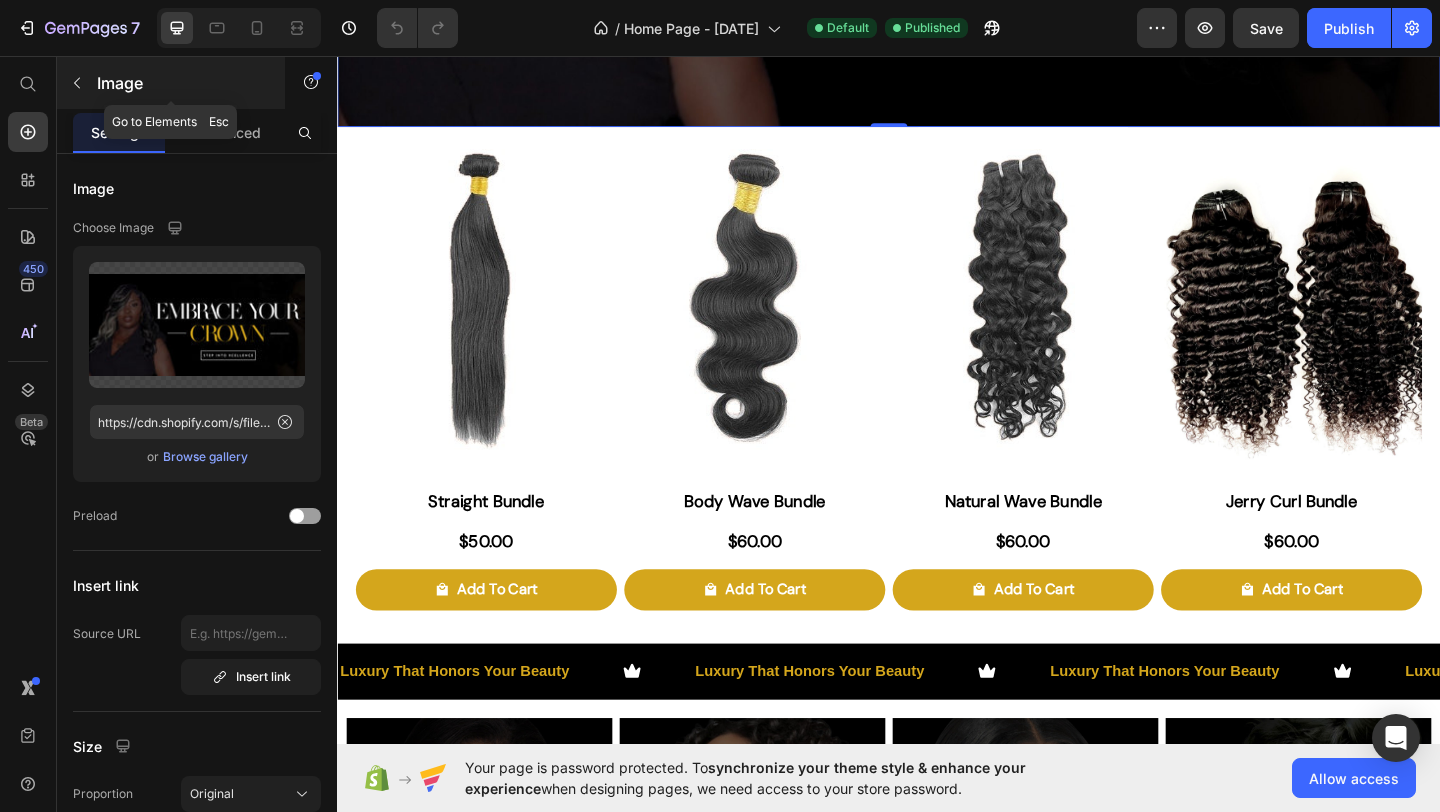 click 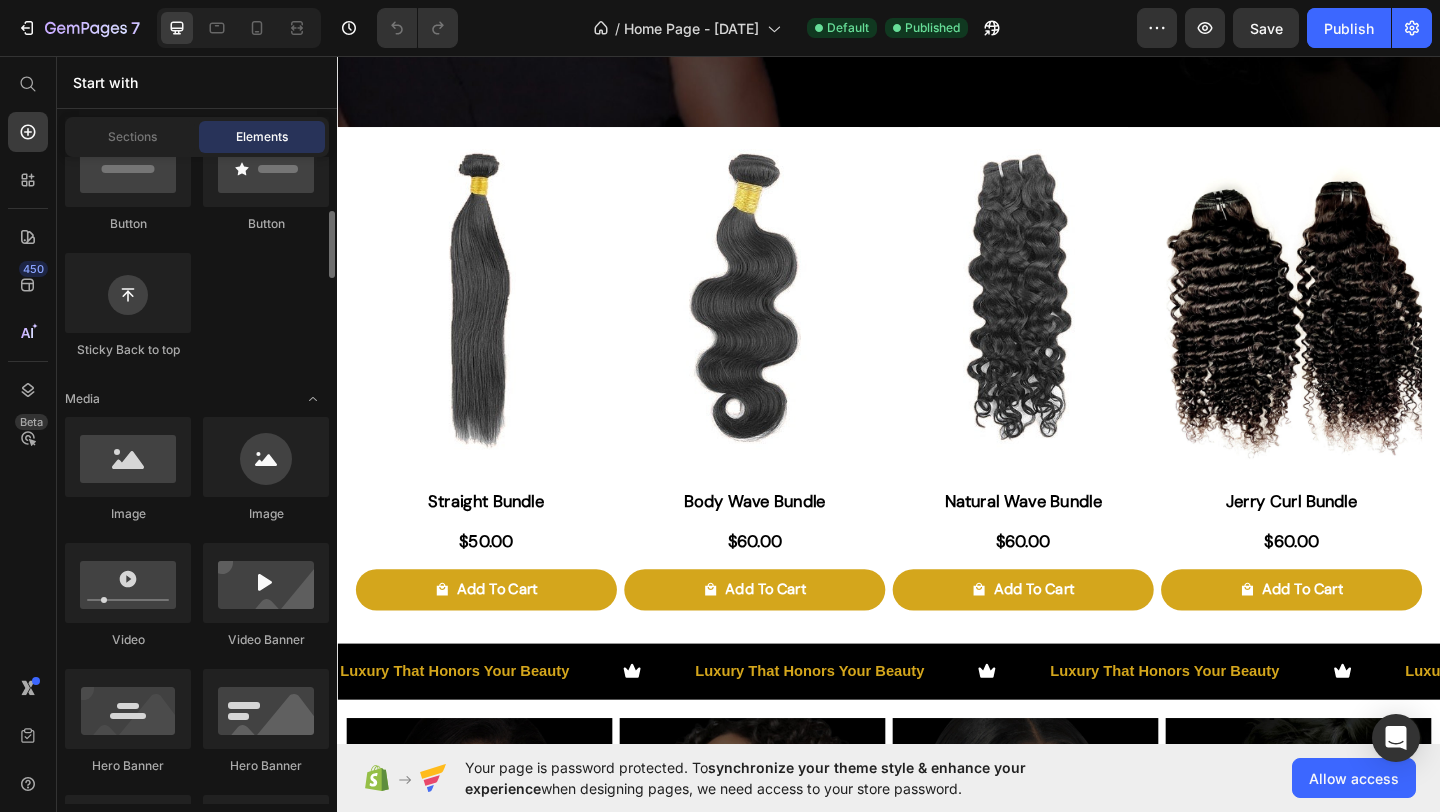 scroll, scrollTop: 520, scrollLeft: 0, axis: vertical 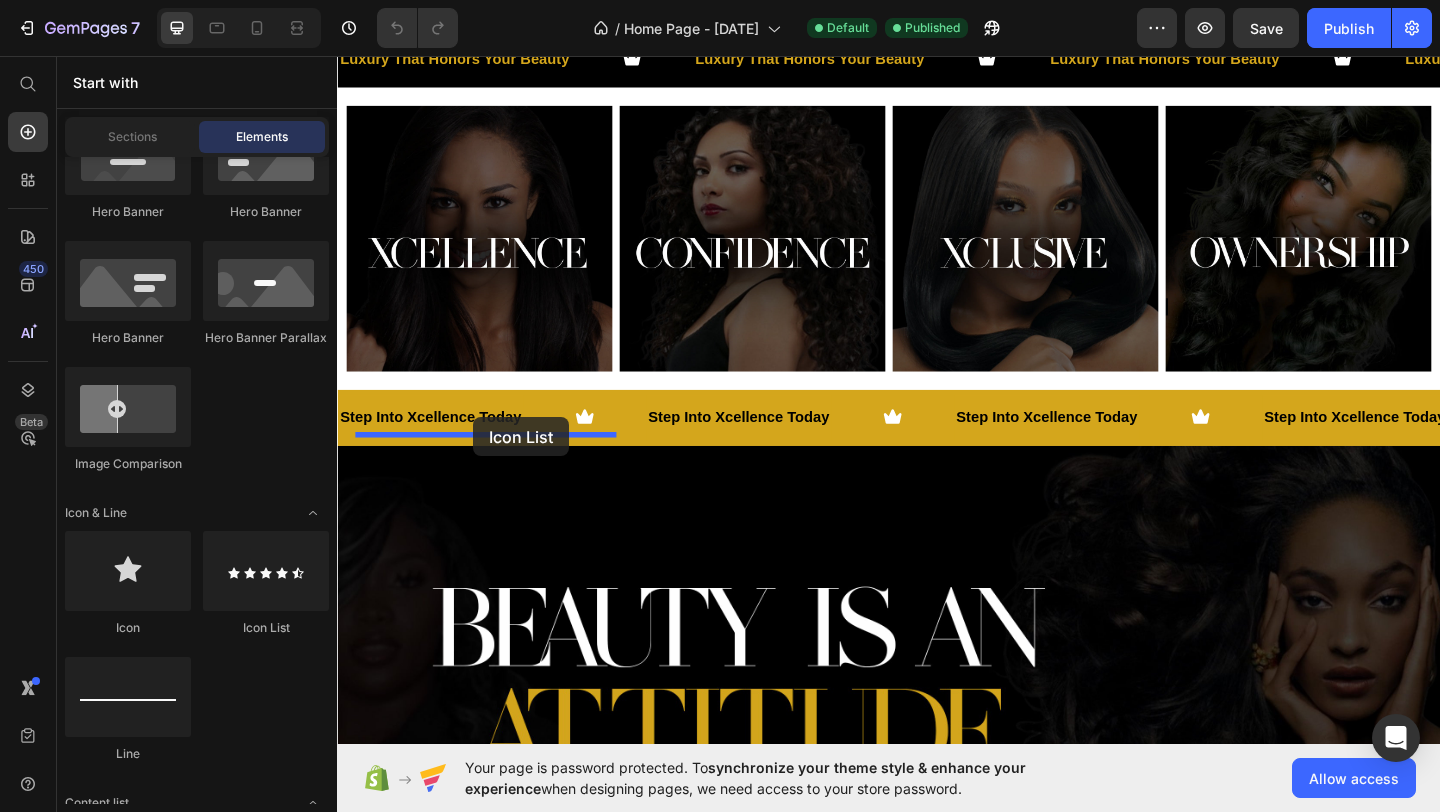 drag, startPoint x: 616, startPoint y: 650, endPoint x: 485, endPoint y: 449, distance: 239.92082 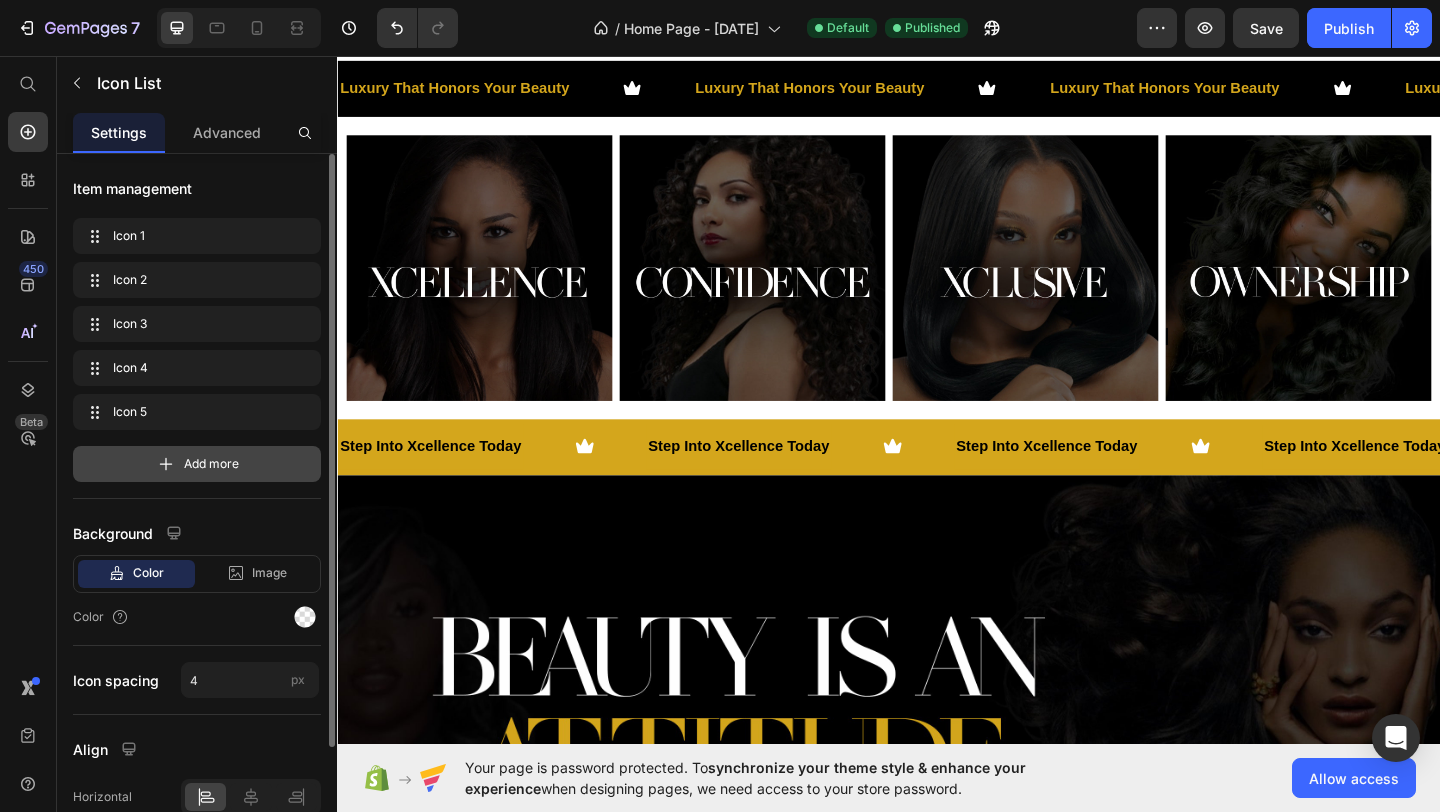 scroll, scrollTop: 146, scrollLeft: 0, axis: vertical 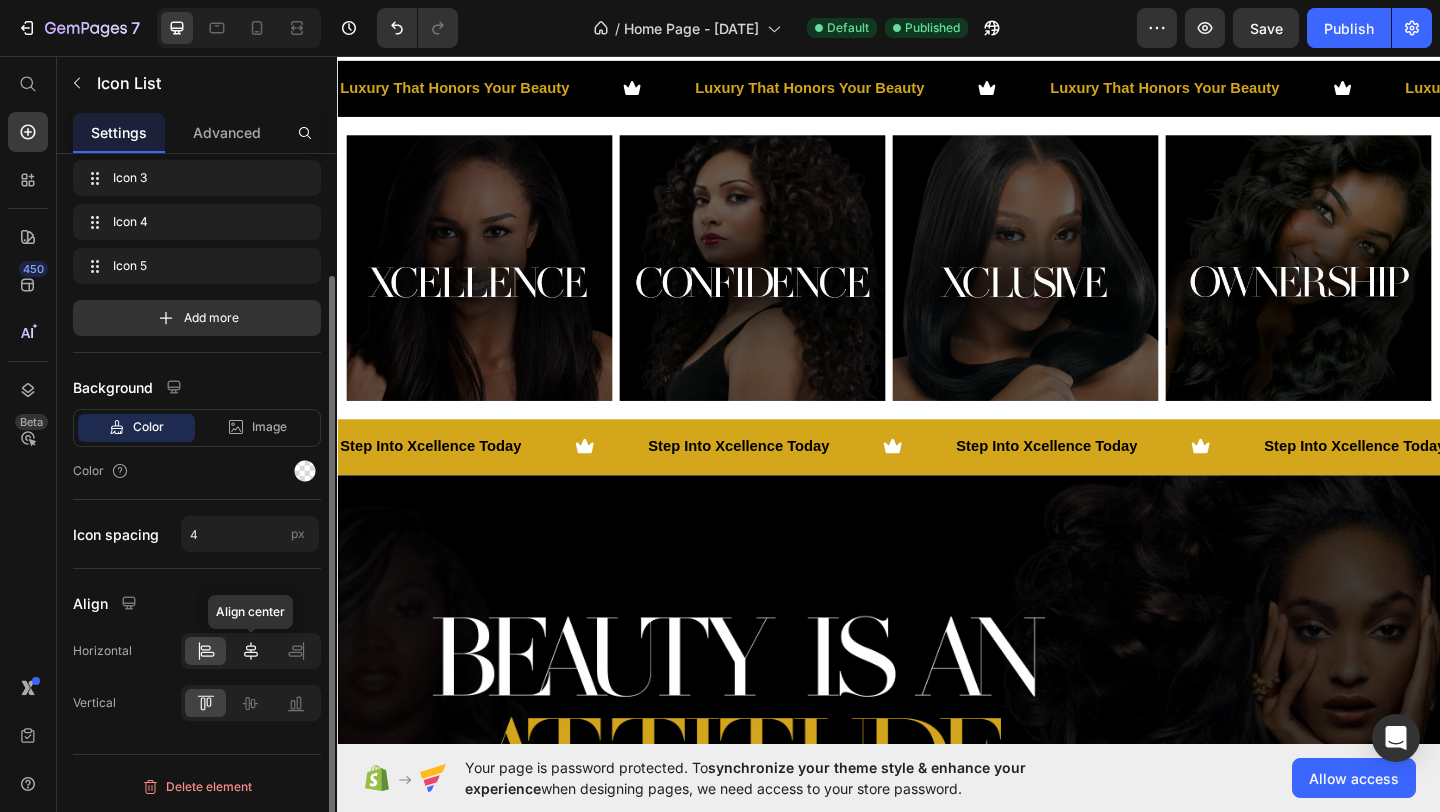 click 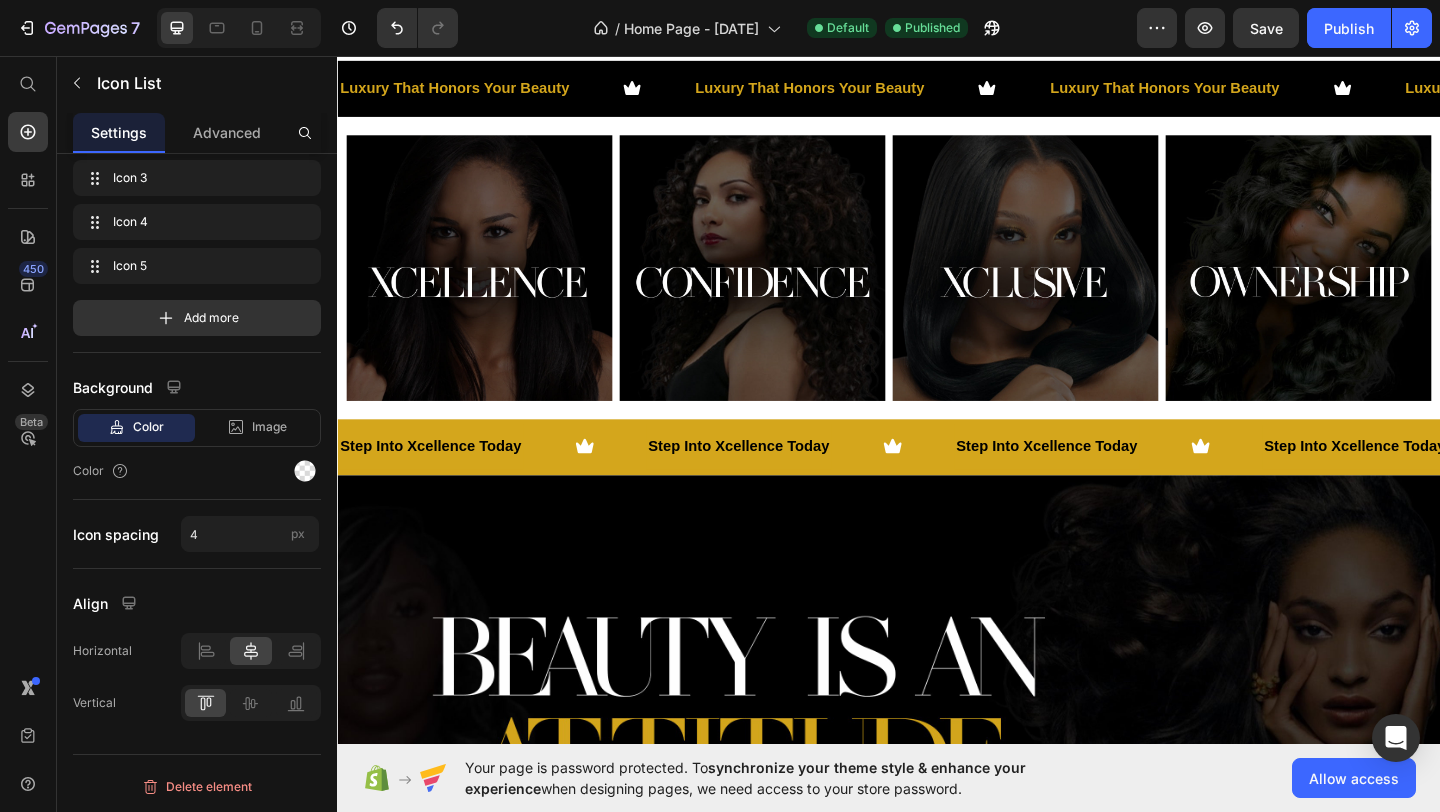 click 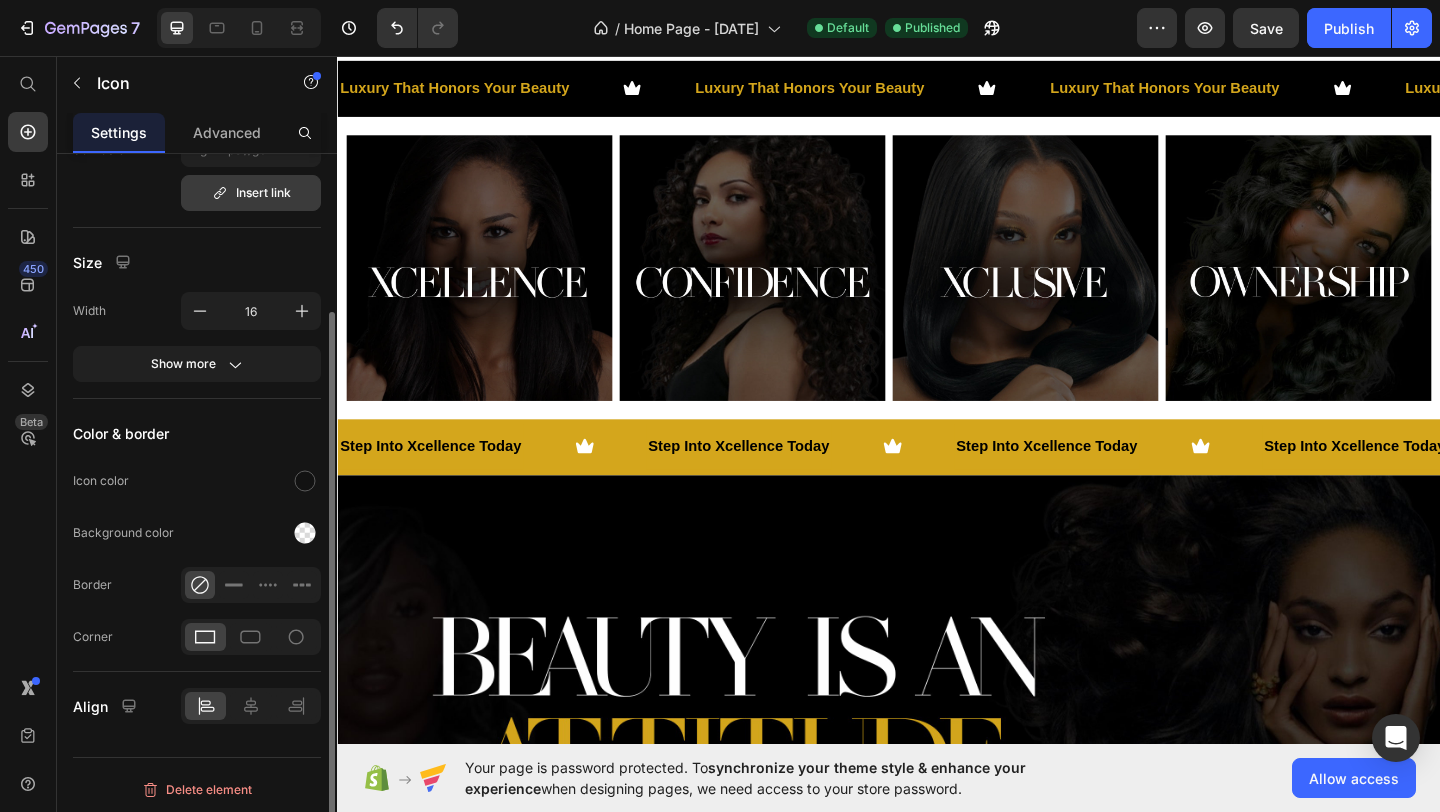 scroll, scrollTop: 0, scrollLeft: 0, axis: both 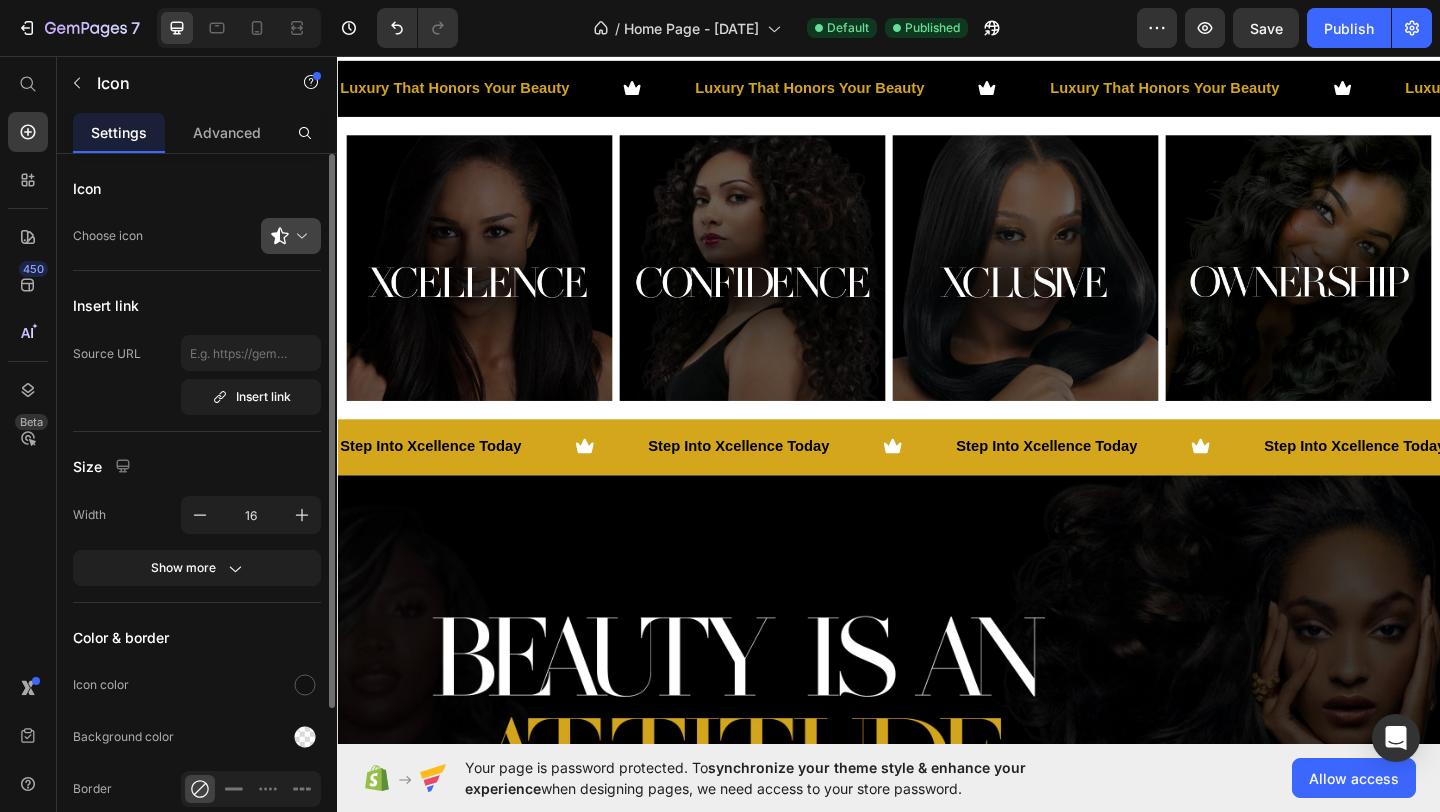 click at bounding box center [299, 236] 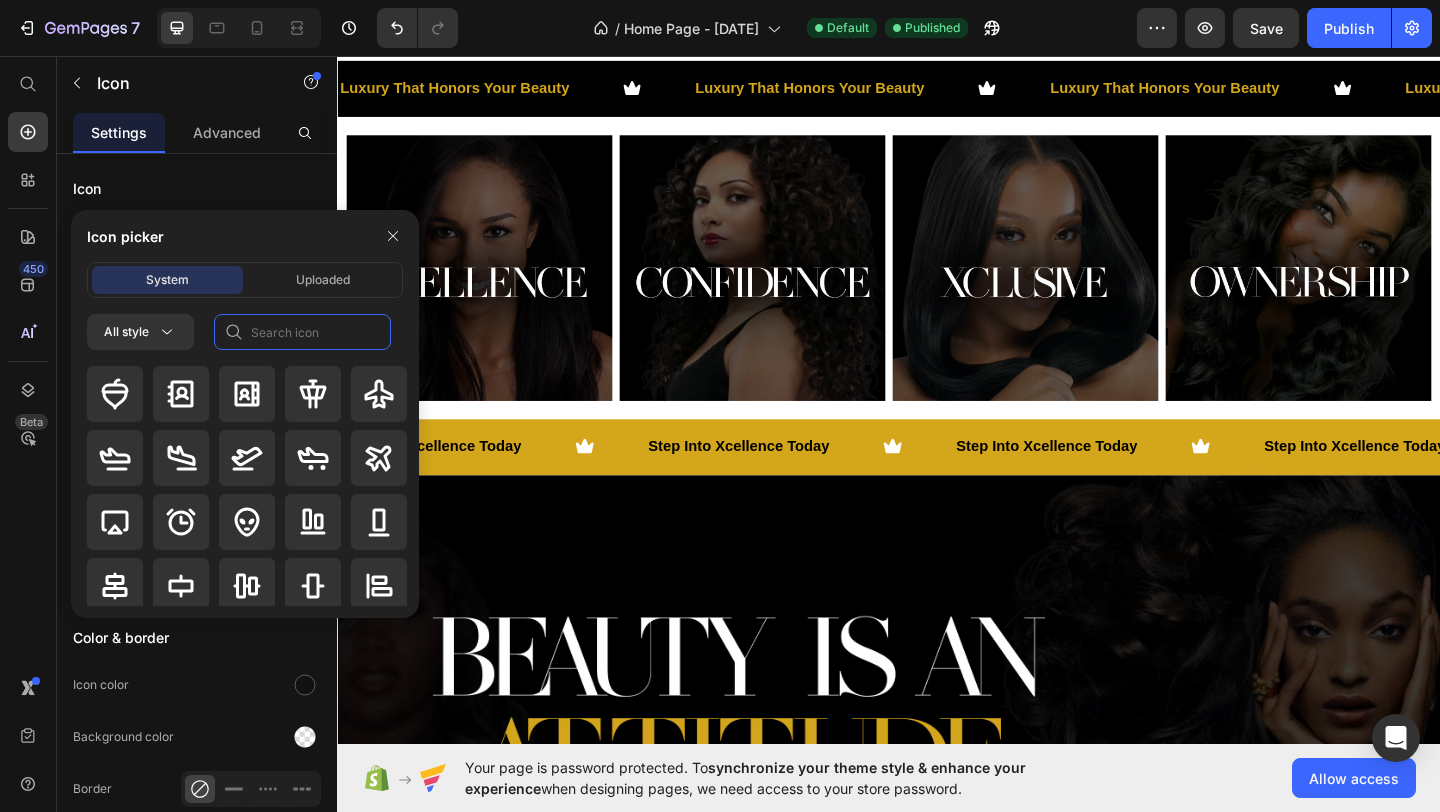 click 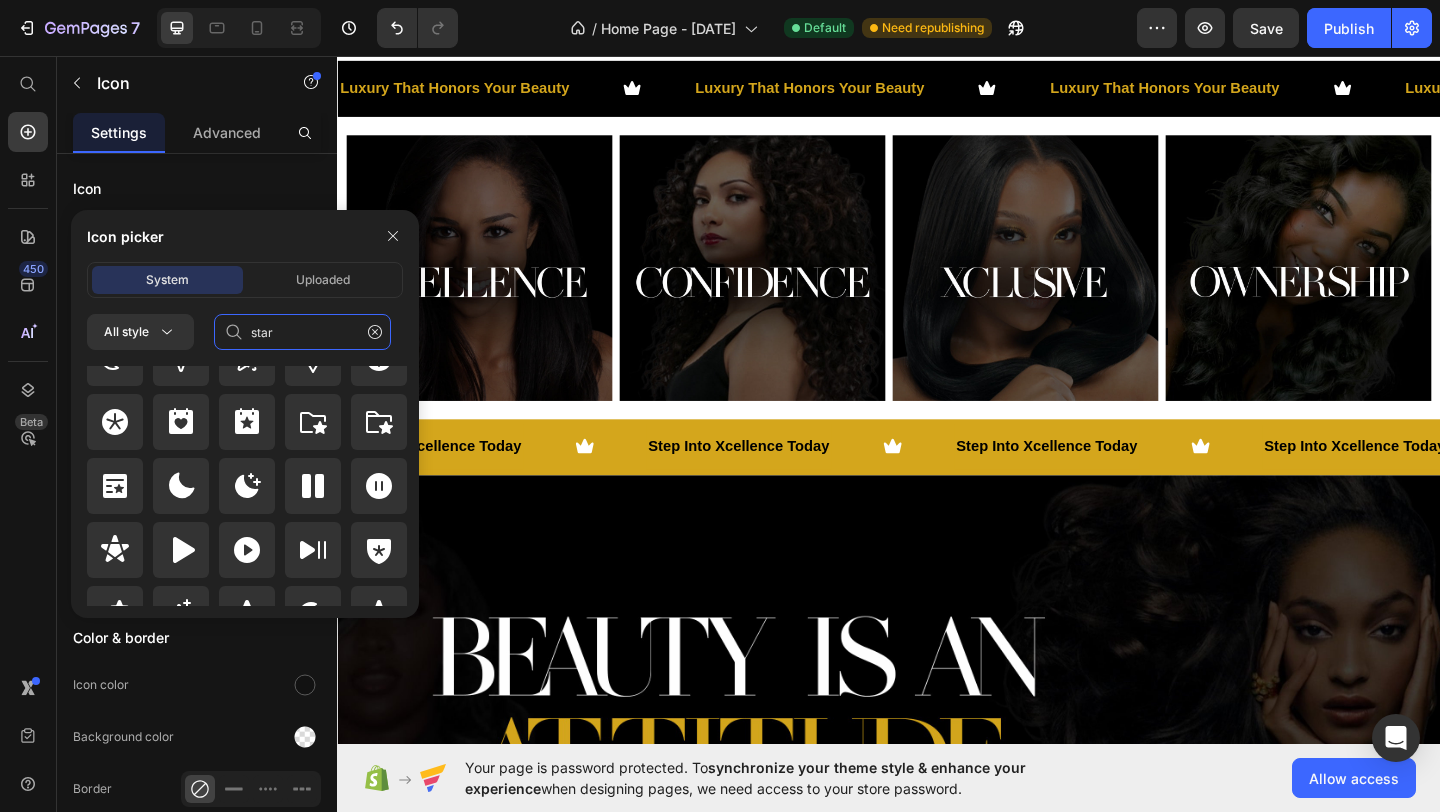 scroll, scrollTop: 872, scrollLeft: 0, axis: vertical 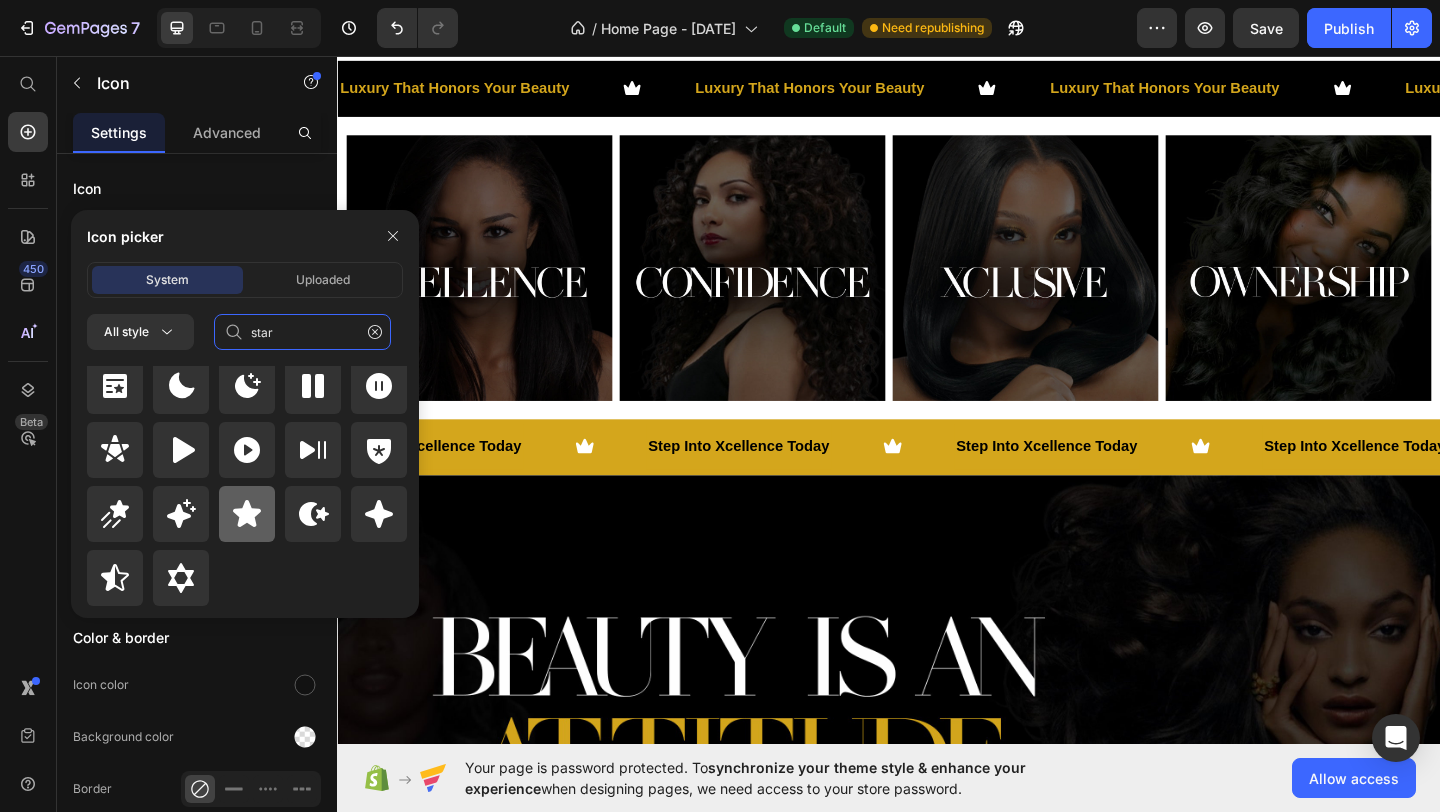 type on "star" 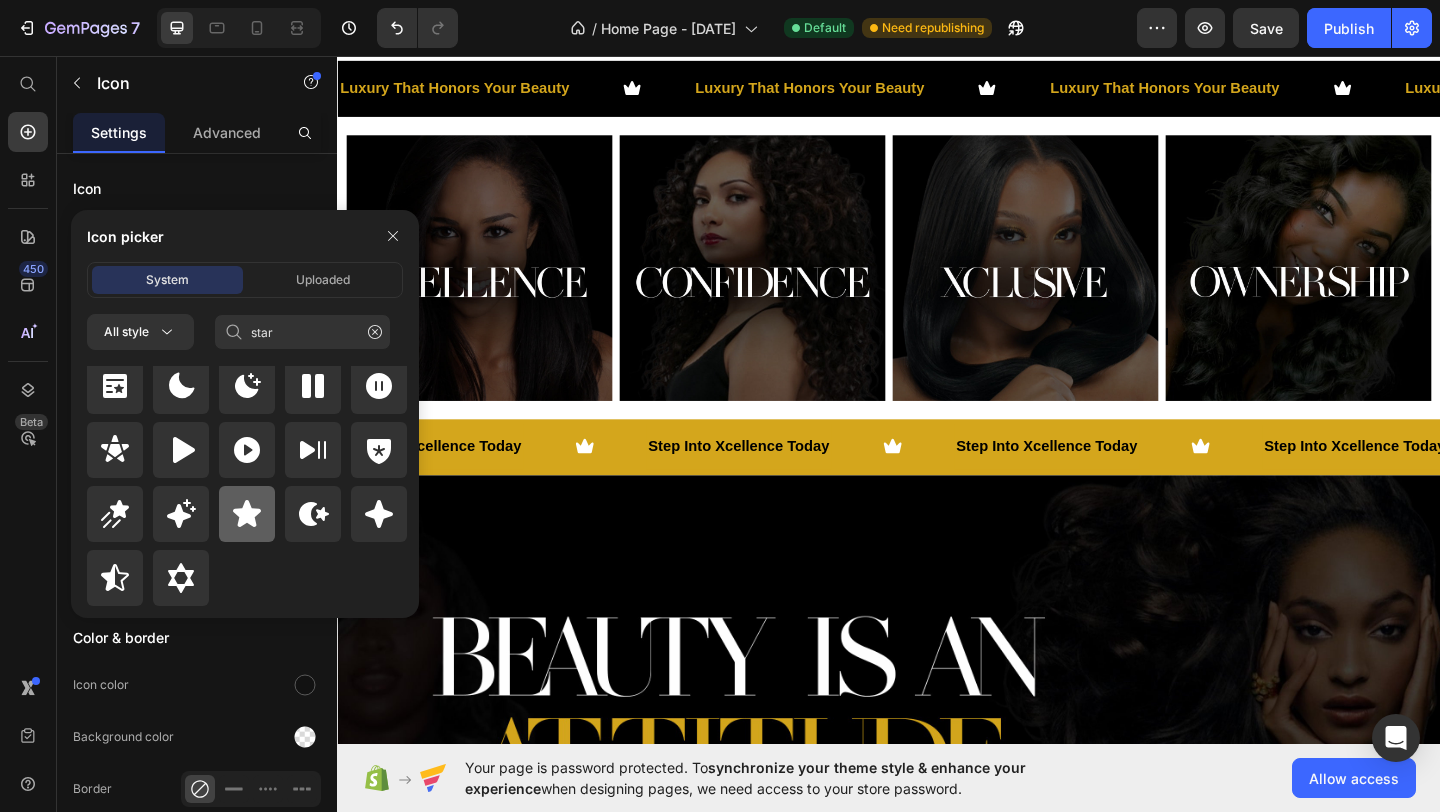 click 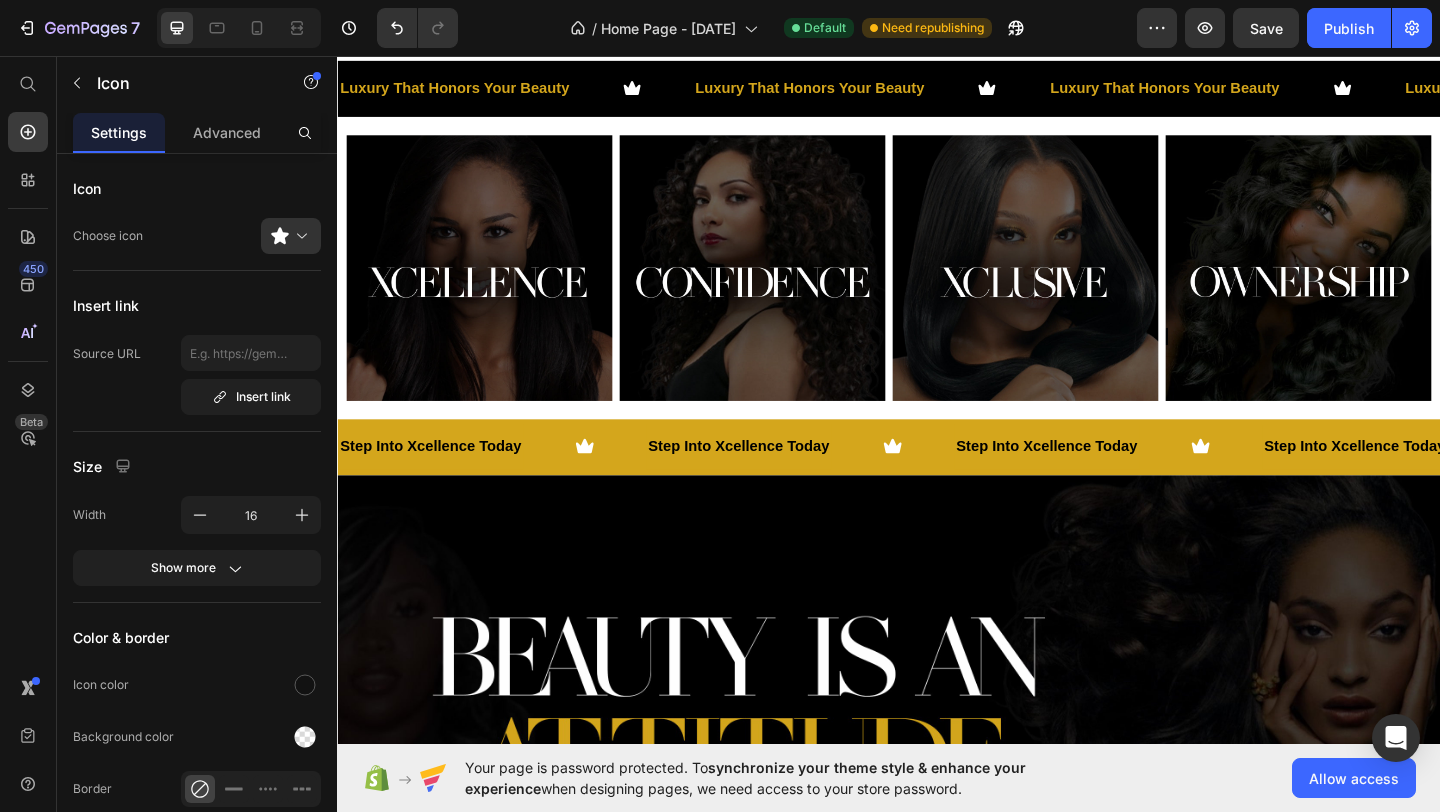 click 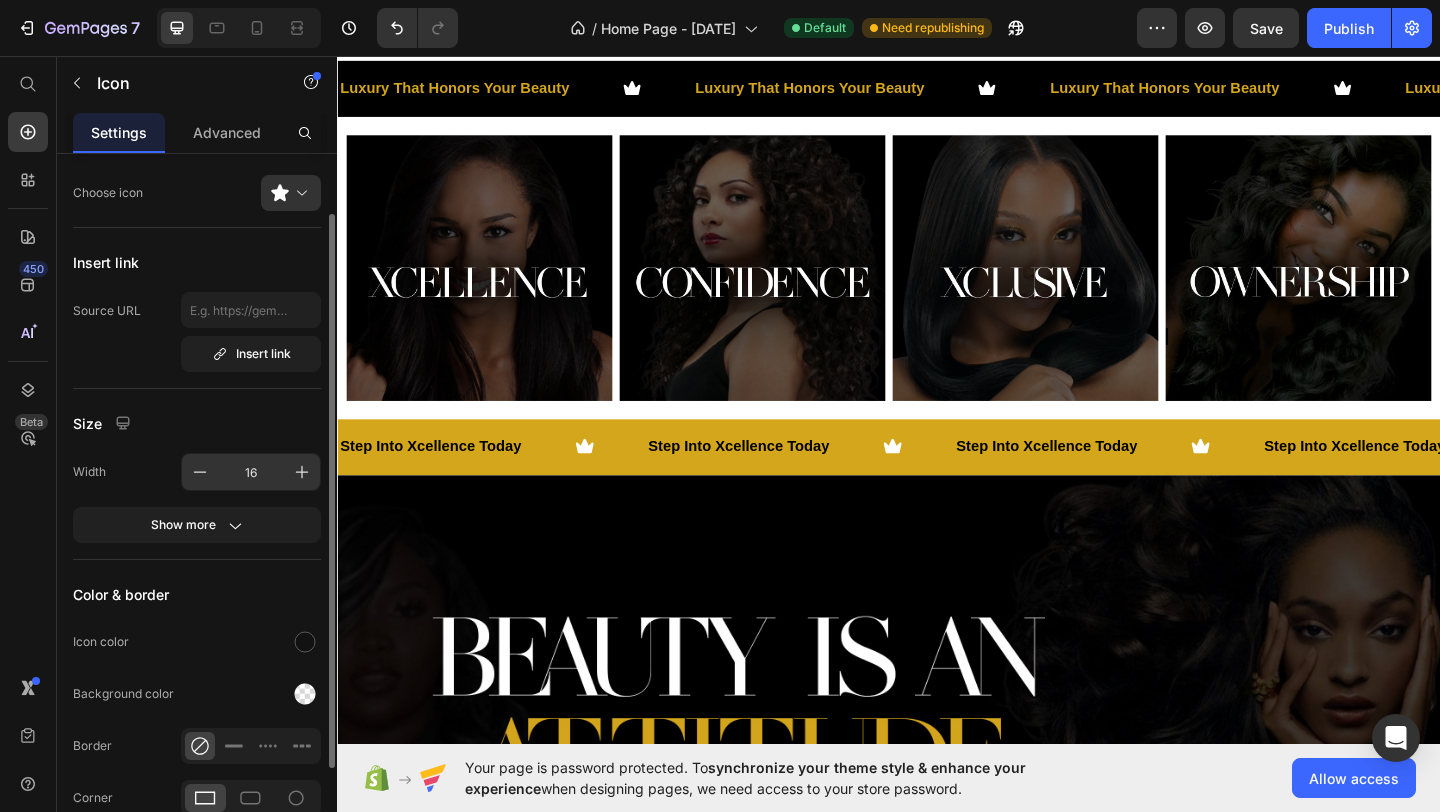 scroll, scrollTop: 58, scrollLeft: 0, axis: vertical 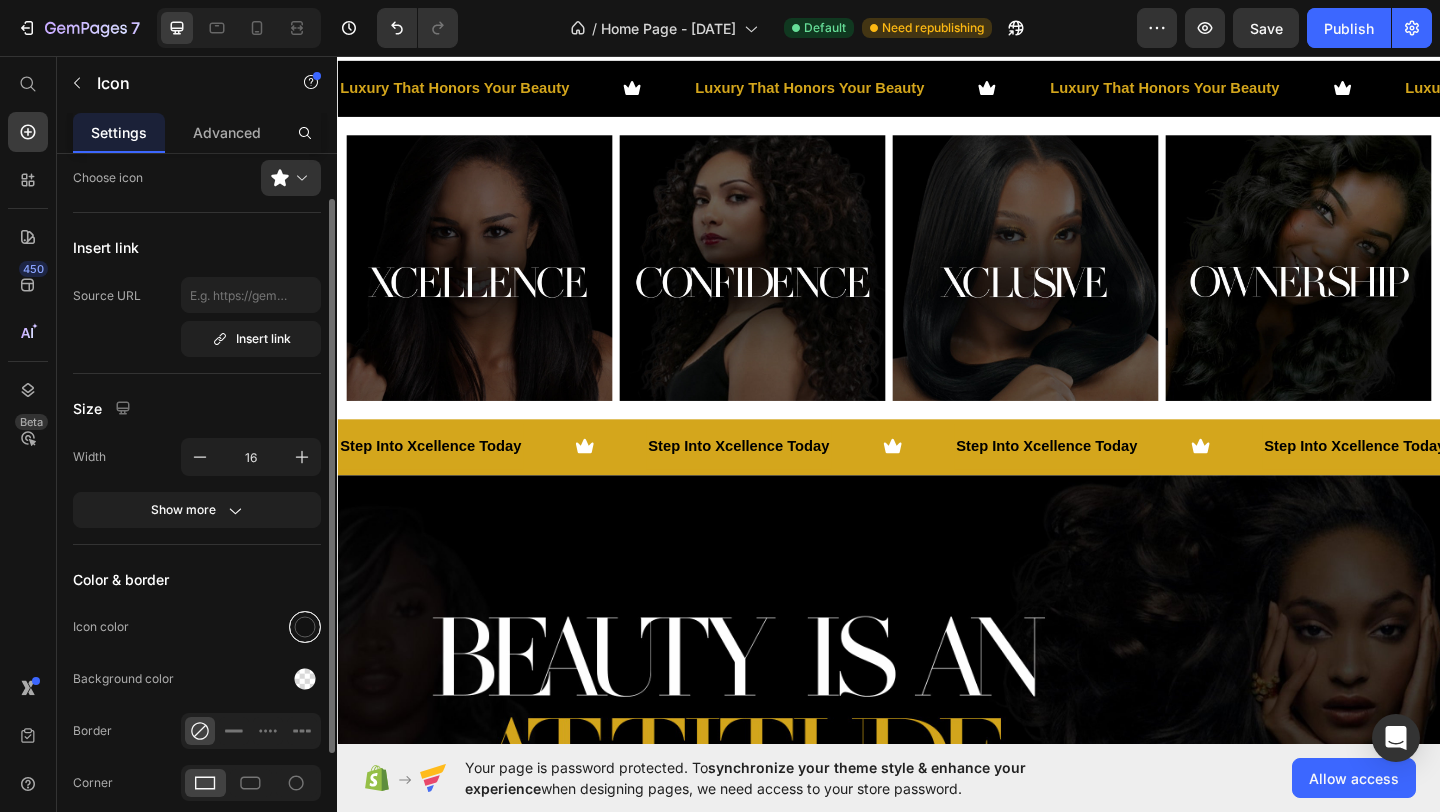 click at bounding box center (305, 627) 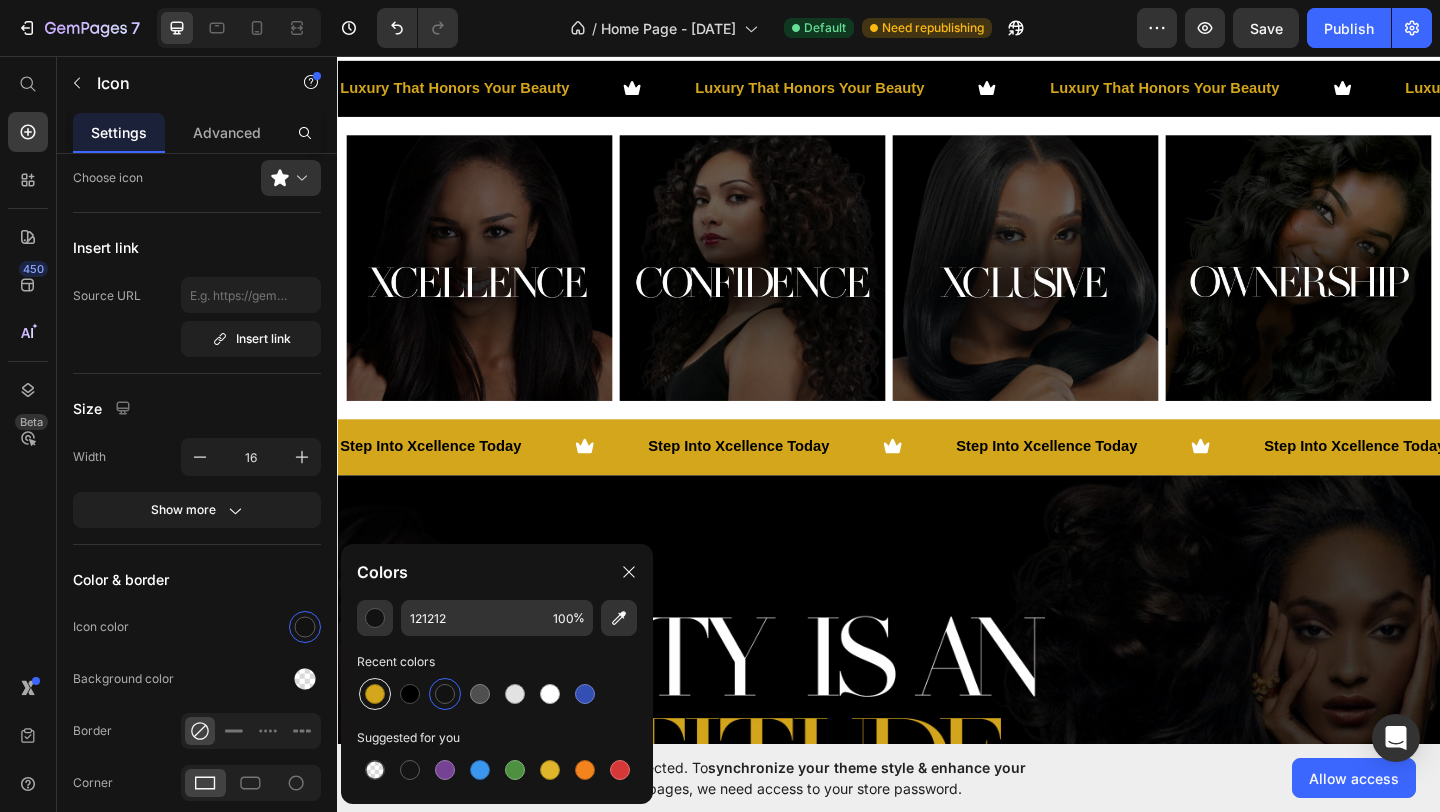 click at bounding box center (375, 694) 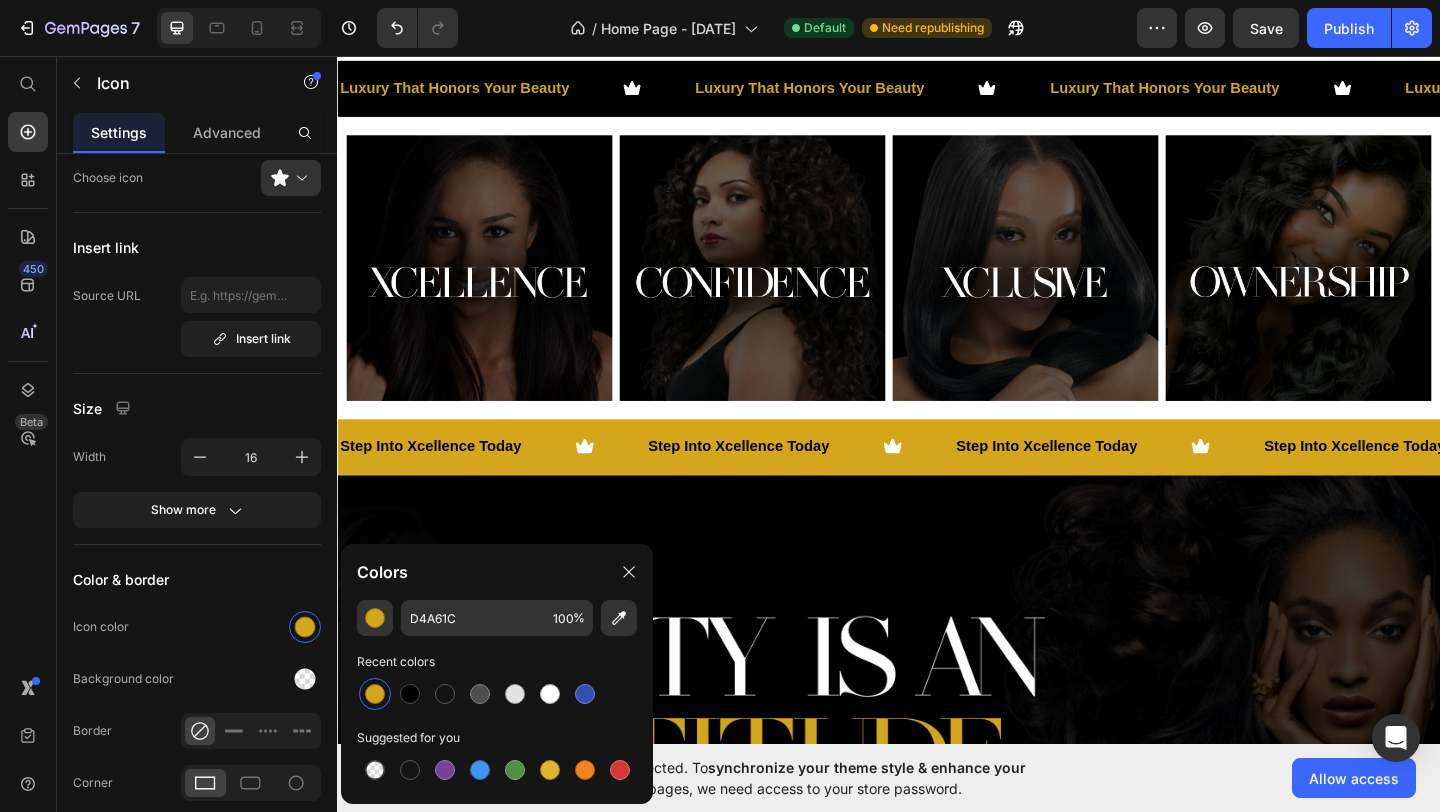 click on "Icon   0" at bounding box center [479, -87] 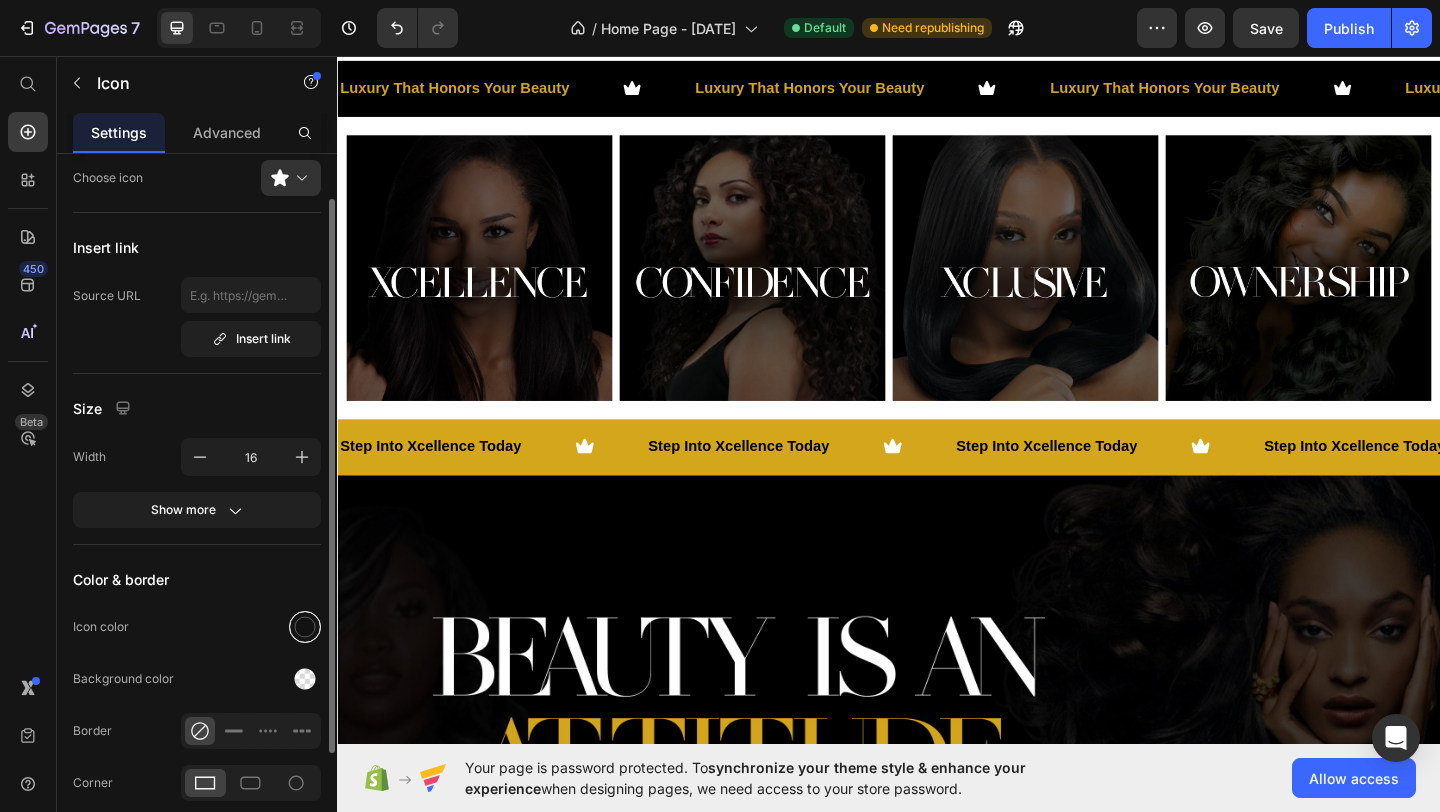 click at bounding box center [305, 627] 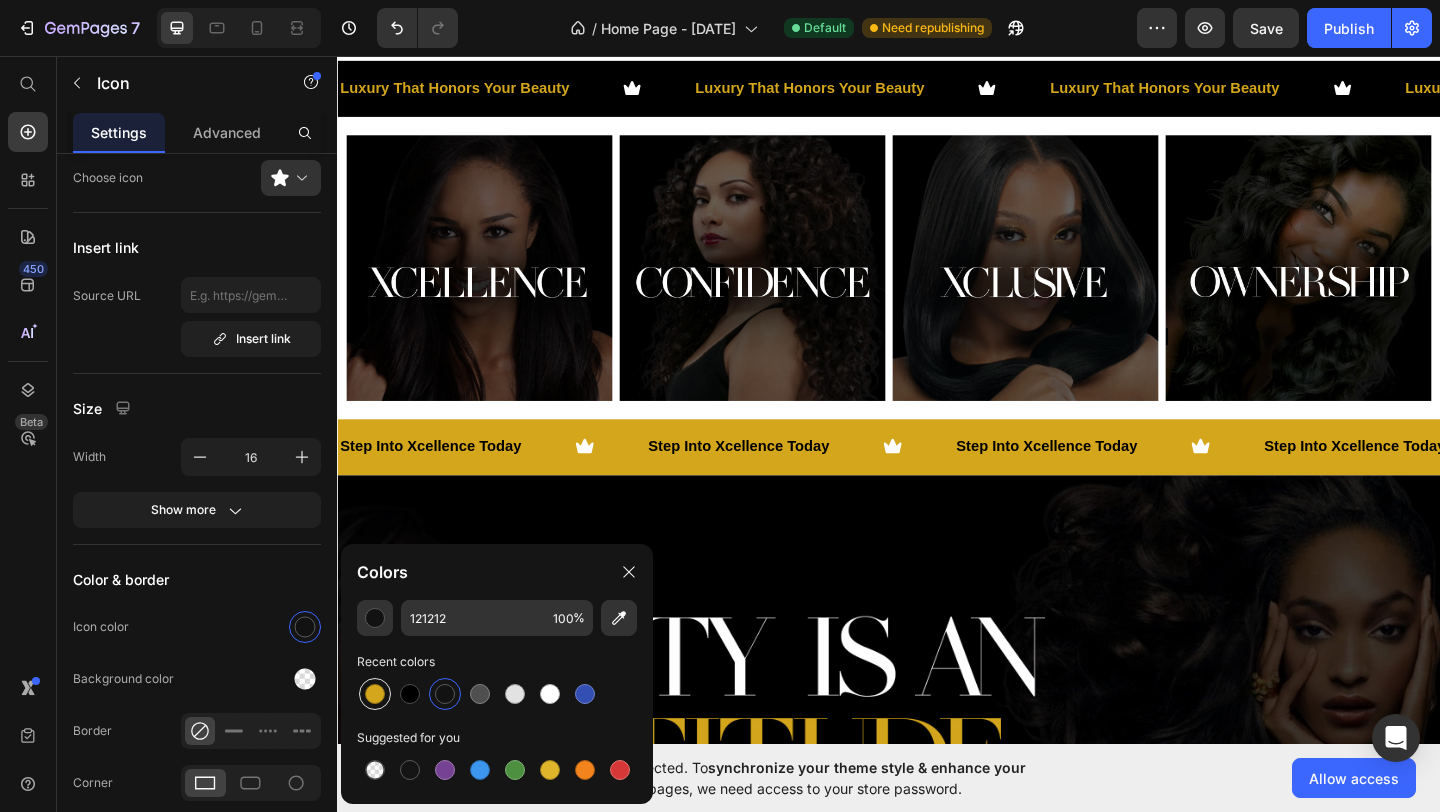 click at bounding box center [375, 694] 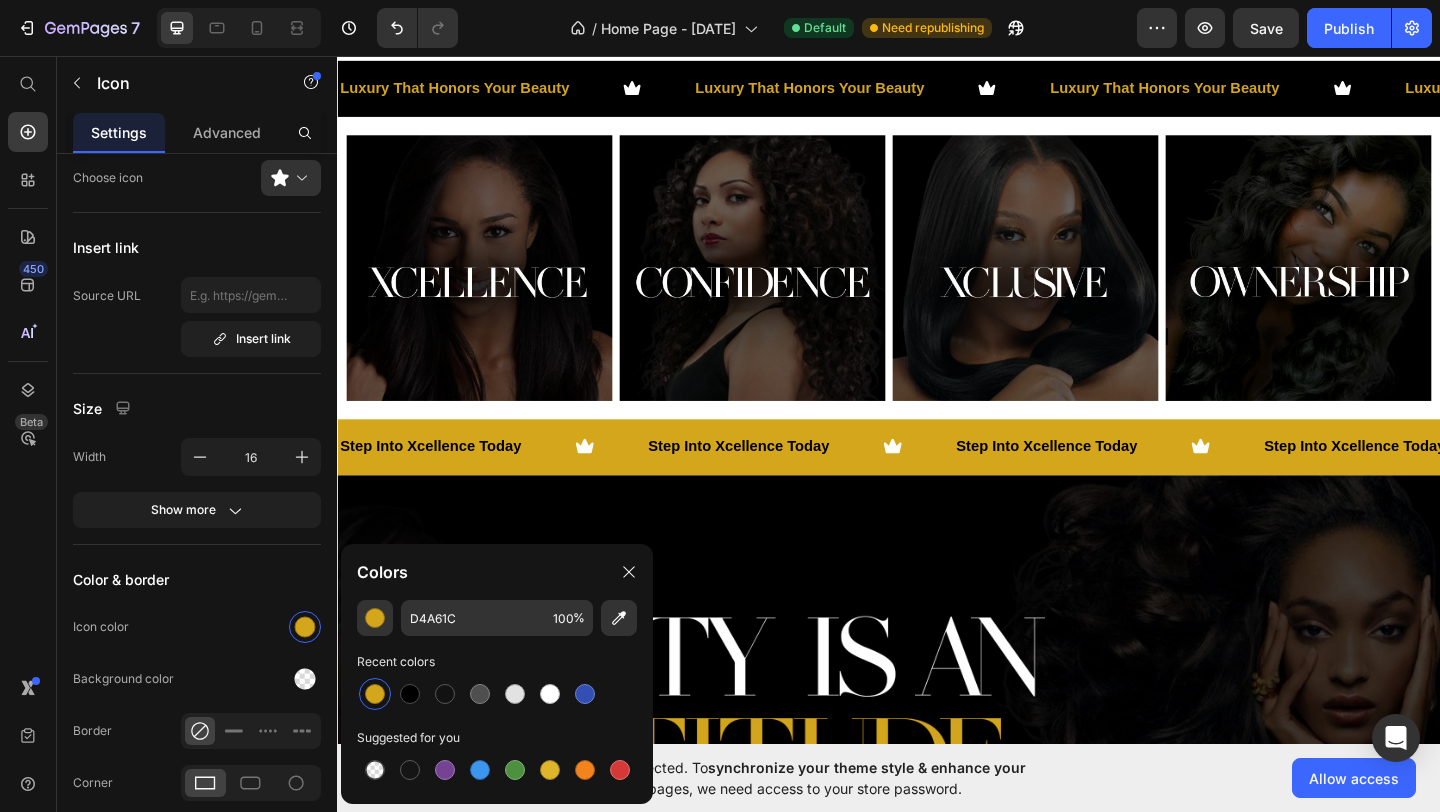 click on "Icon" at bounding box center (499, -87) 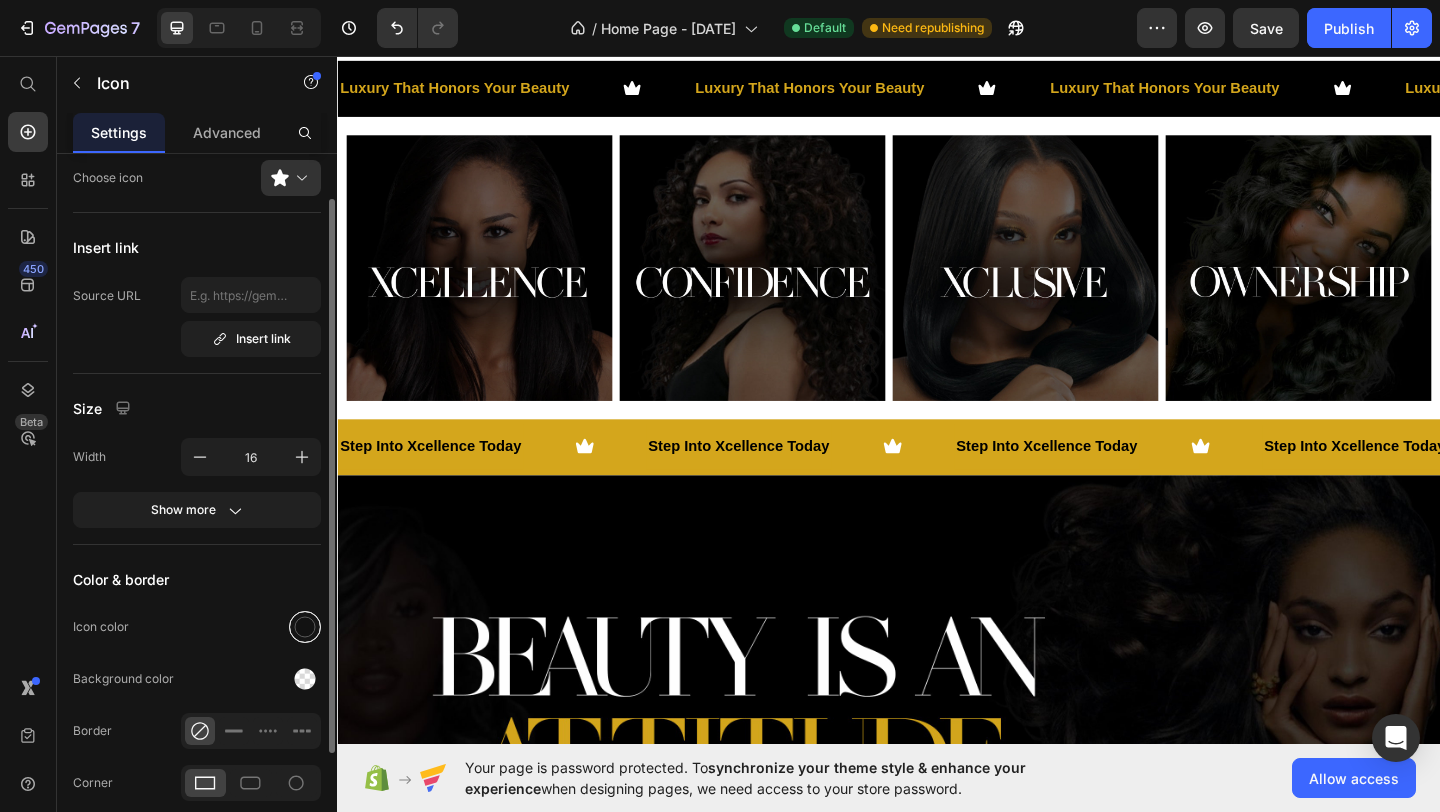 click at bounding box center (305, 627) 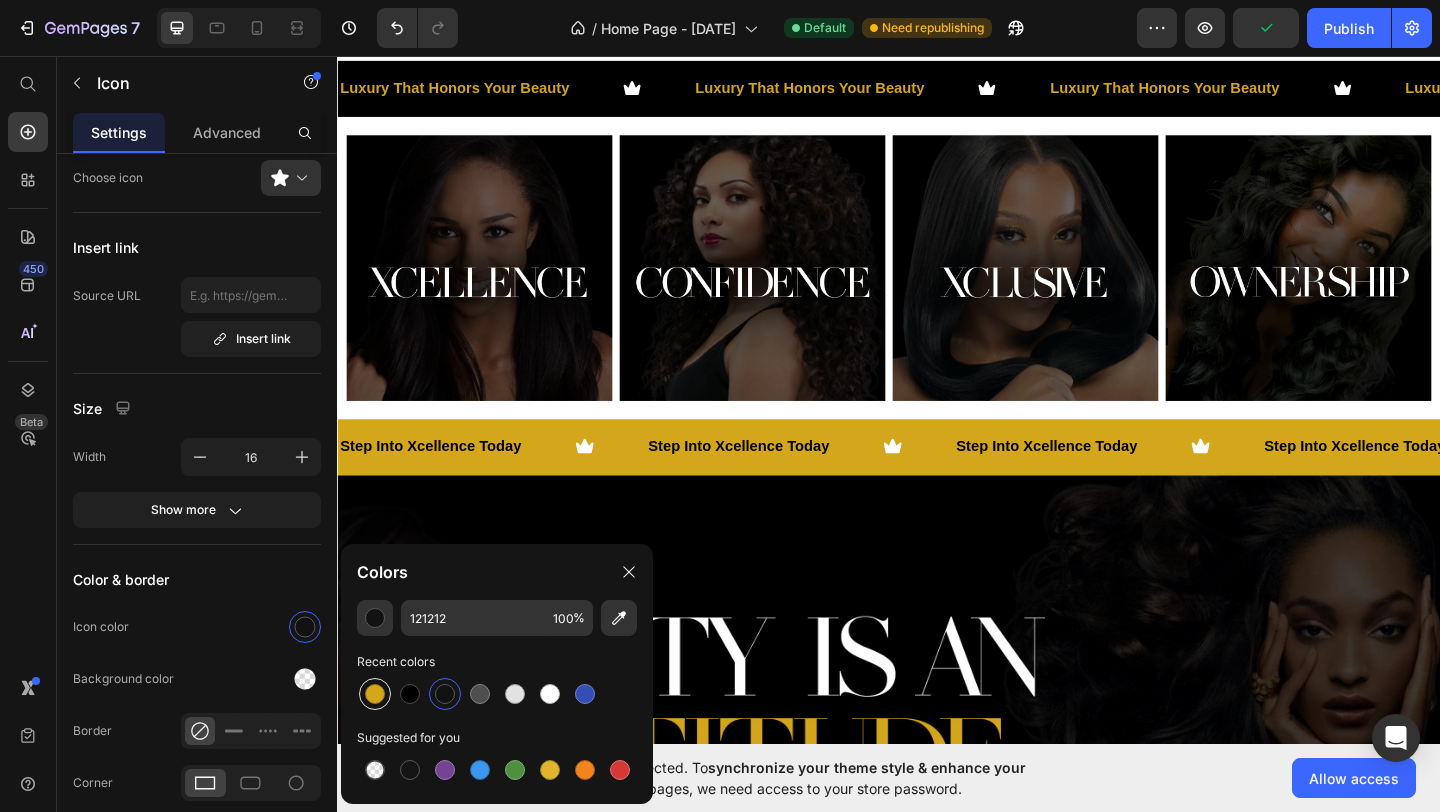 click at bounding box center (375, 694) 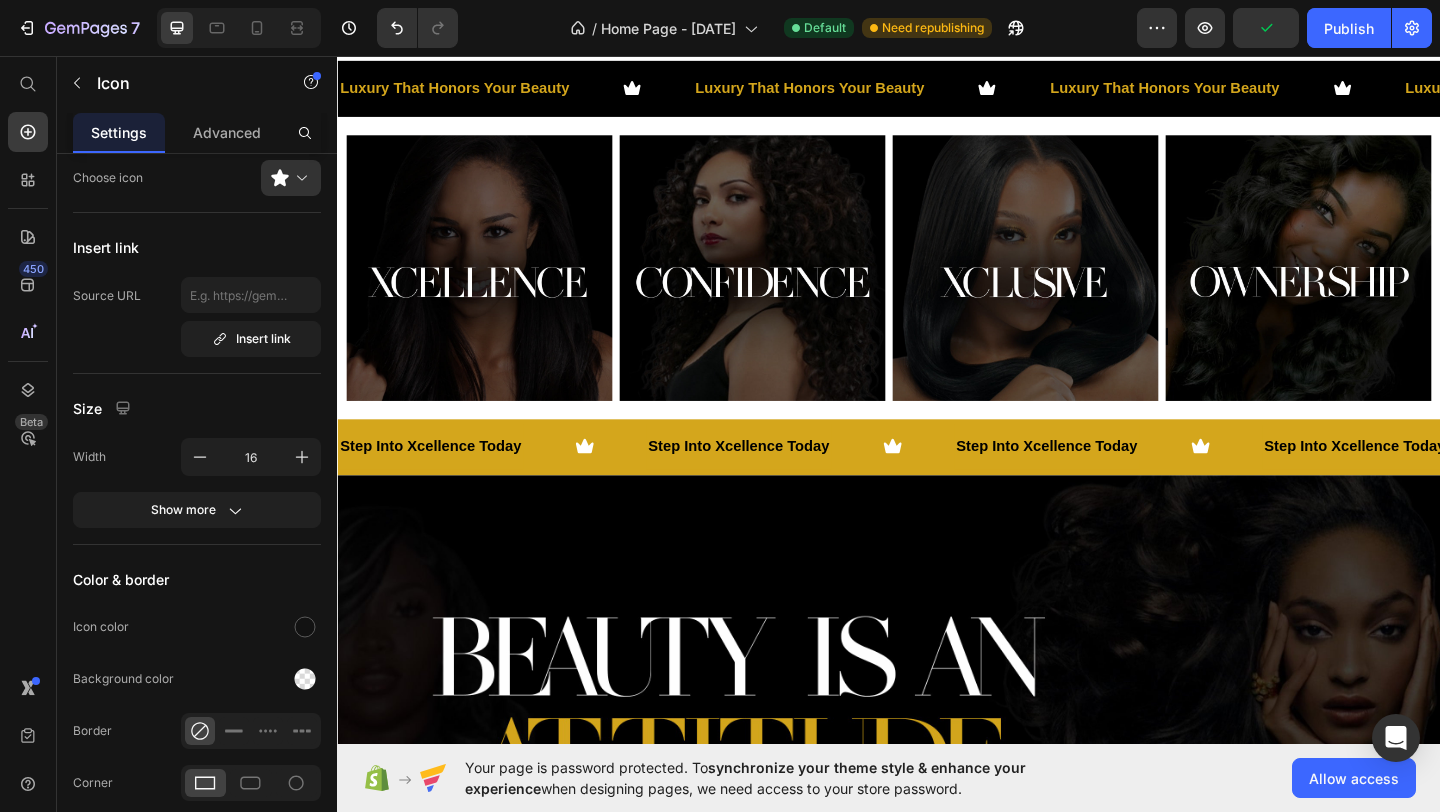 click 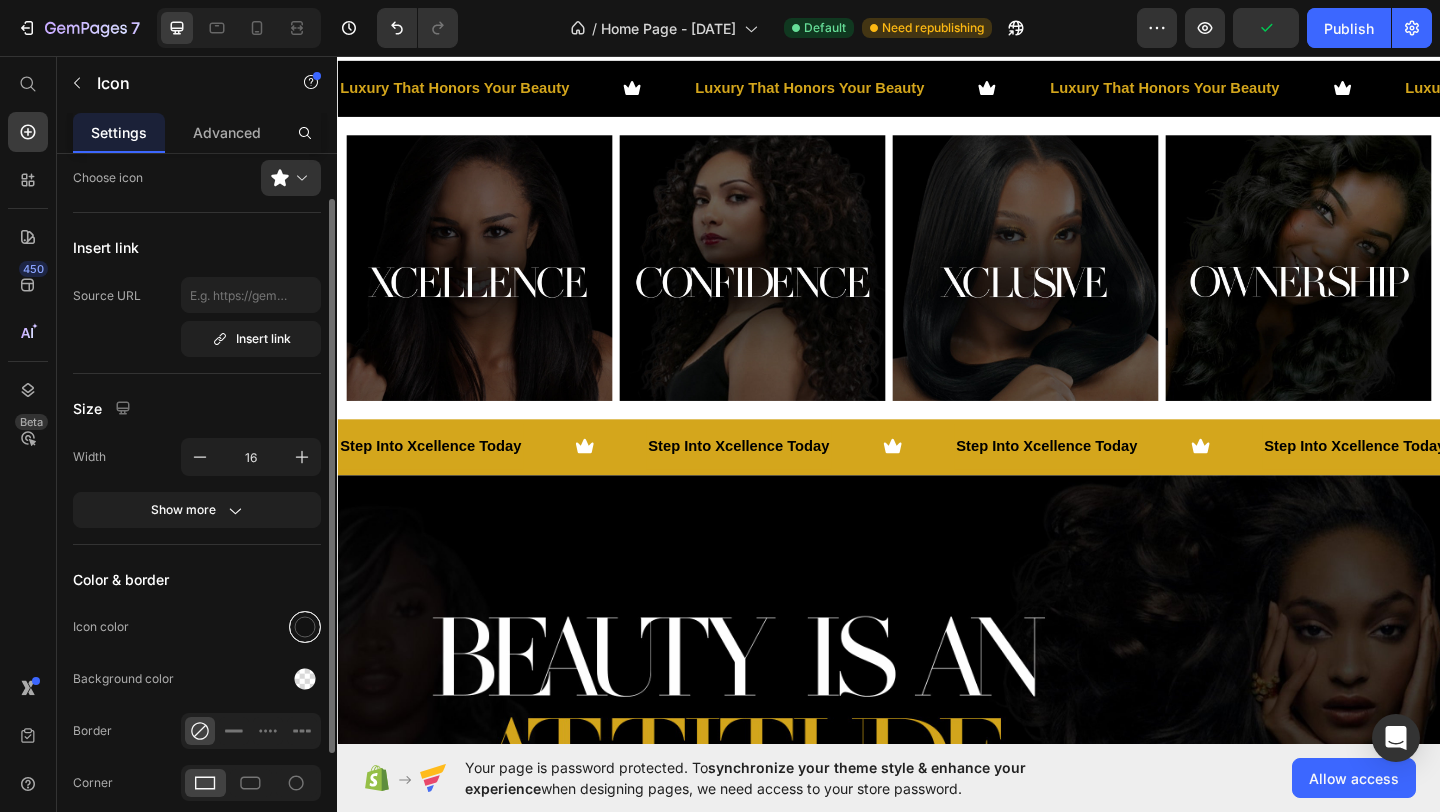 click at bounding box center [305, 627] 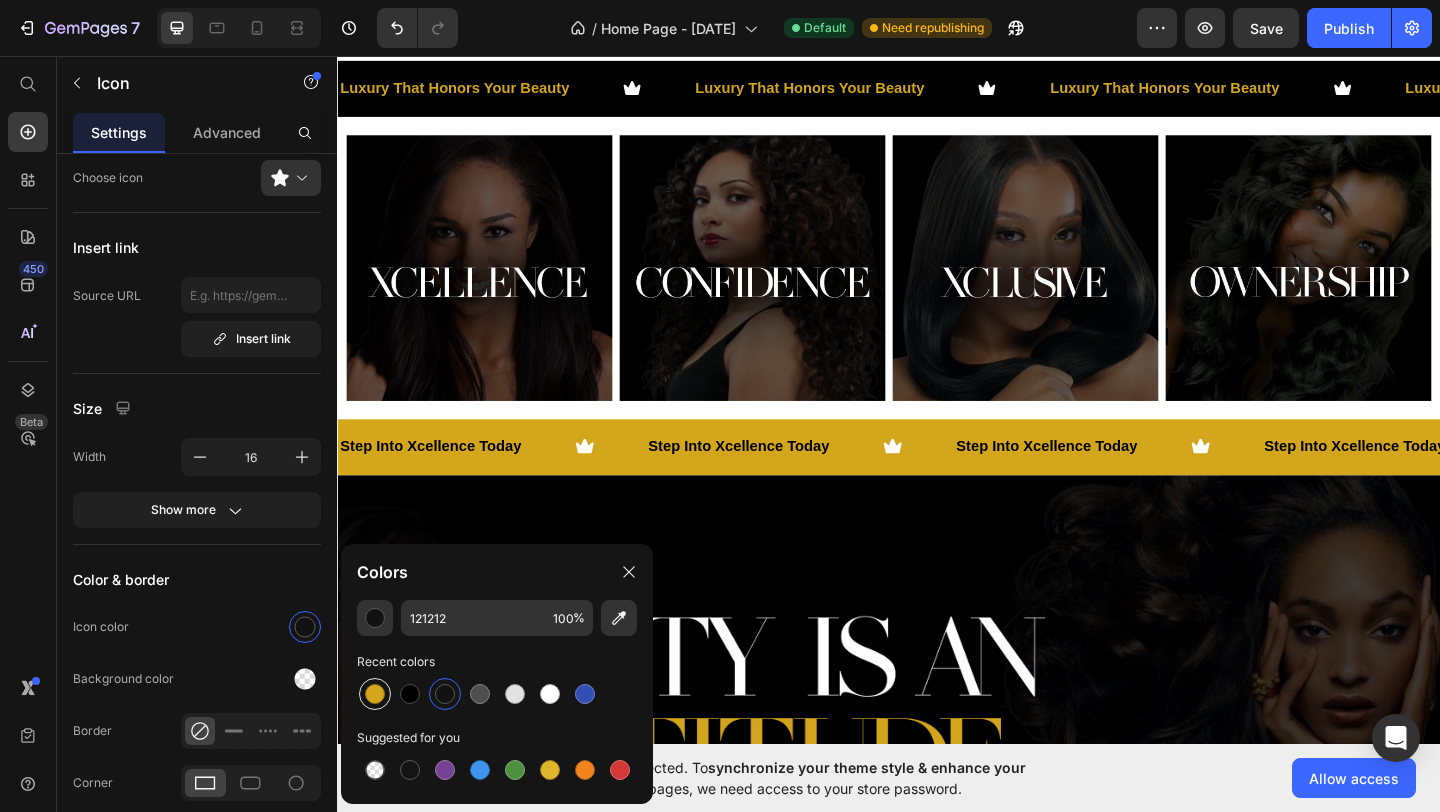 click at bounding box center [375, 694] 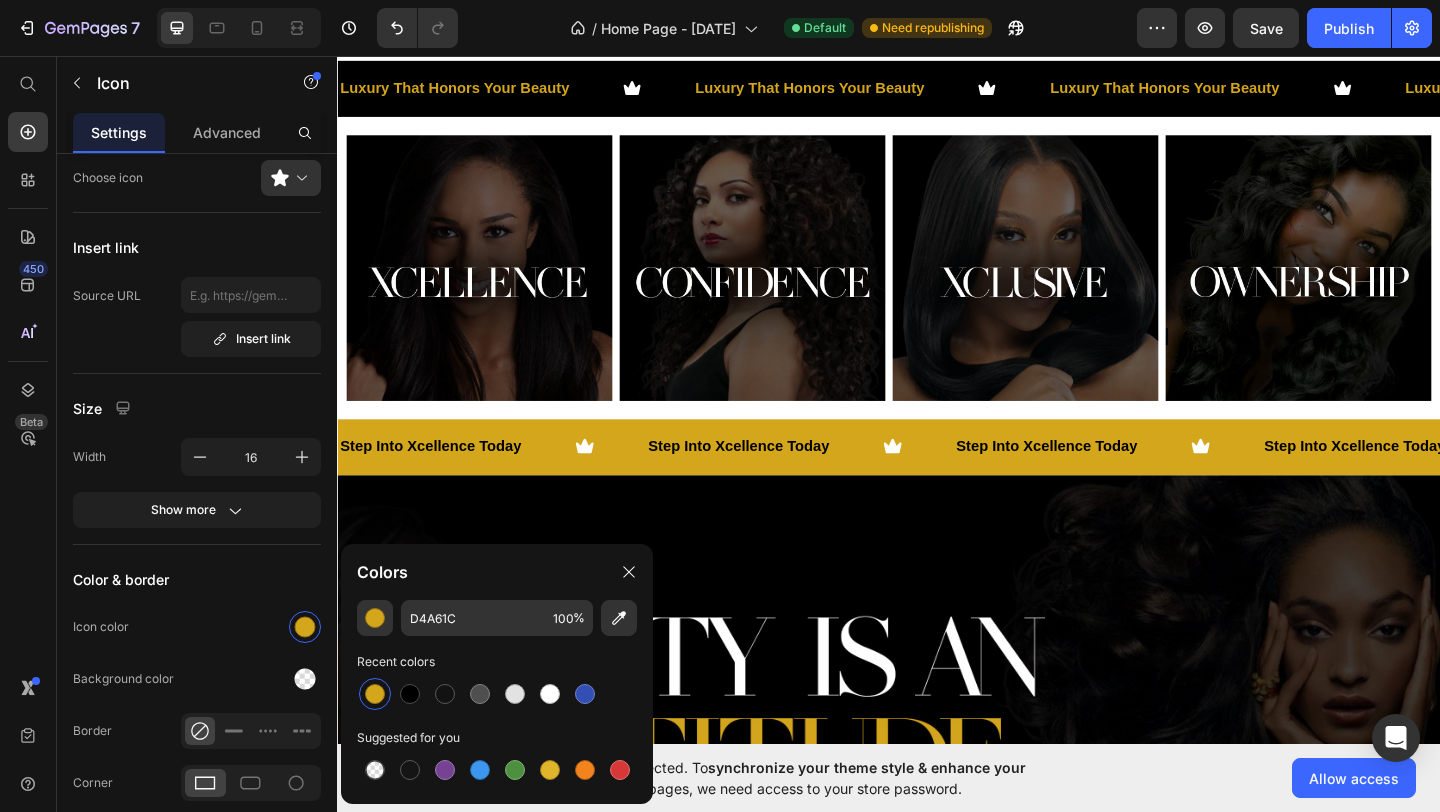 click 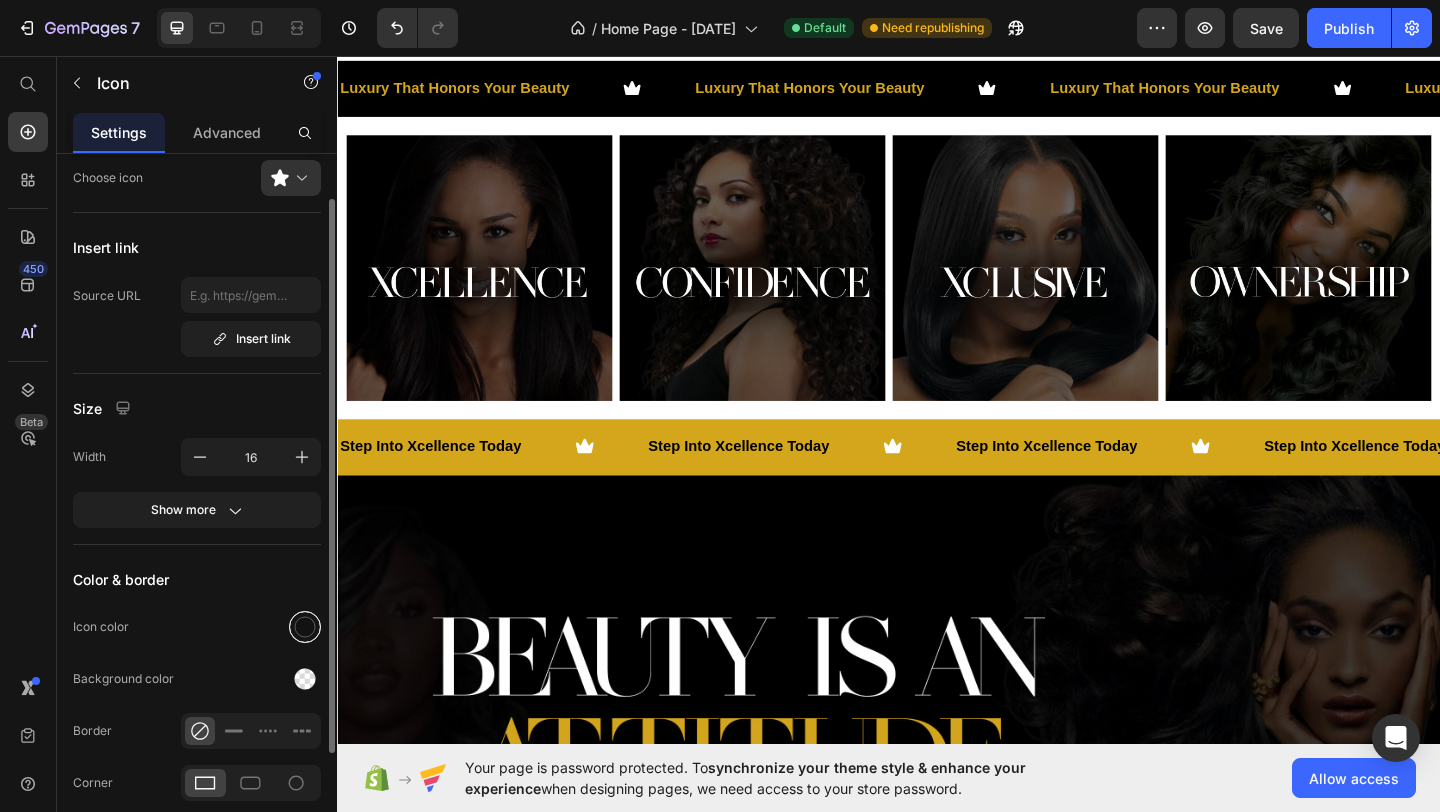 click at bounding box center [305, 627] 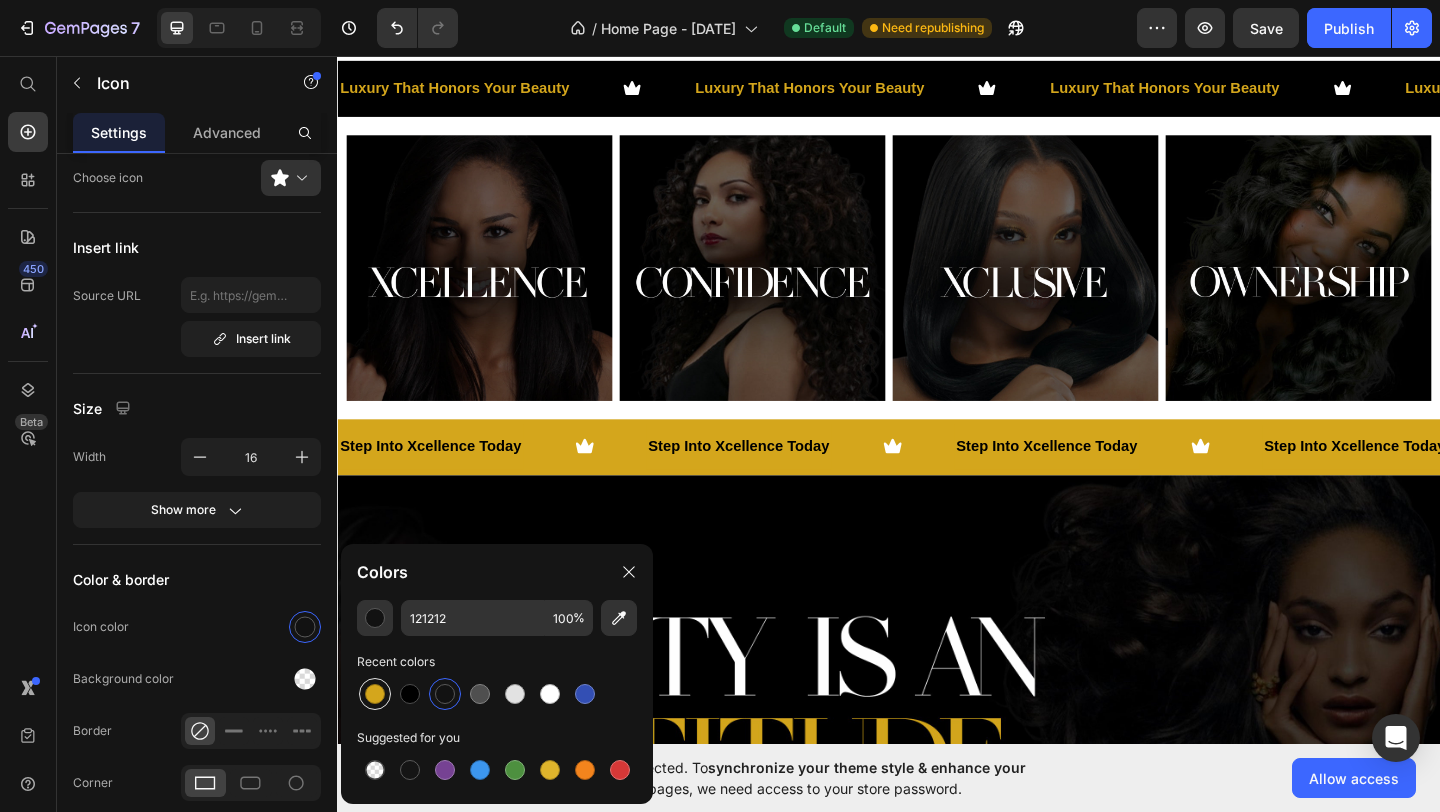 click at bounding box center [375, 694] 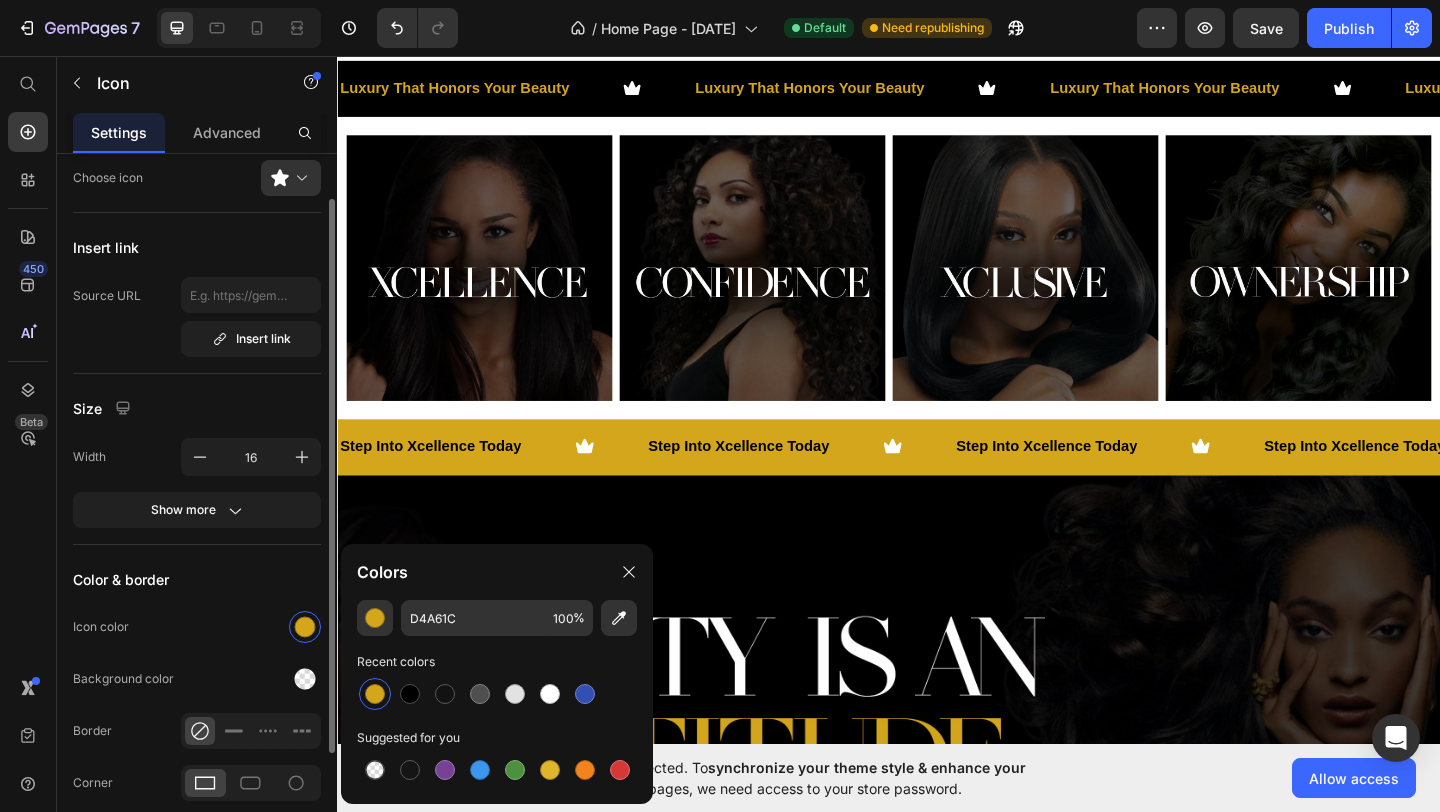 click on "Color & border Icon color Background color Border Corner" 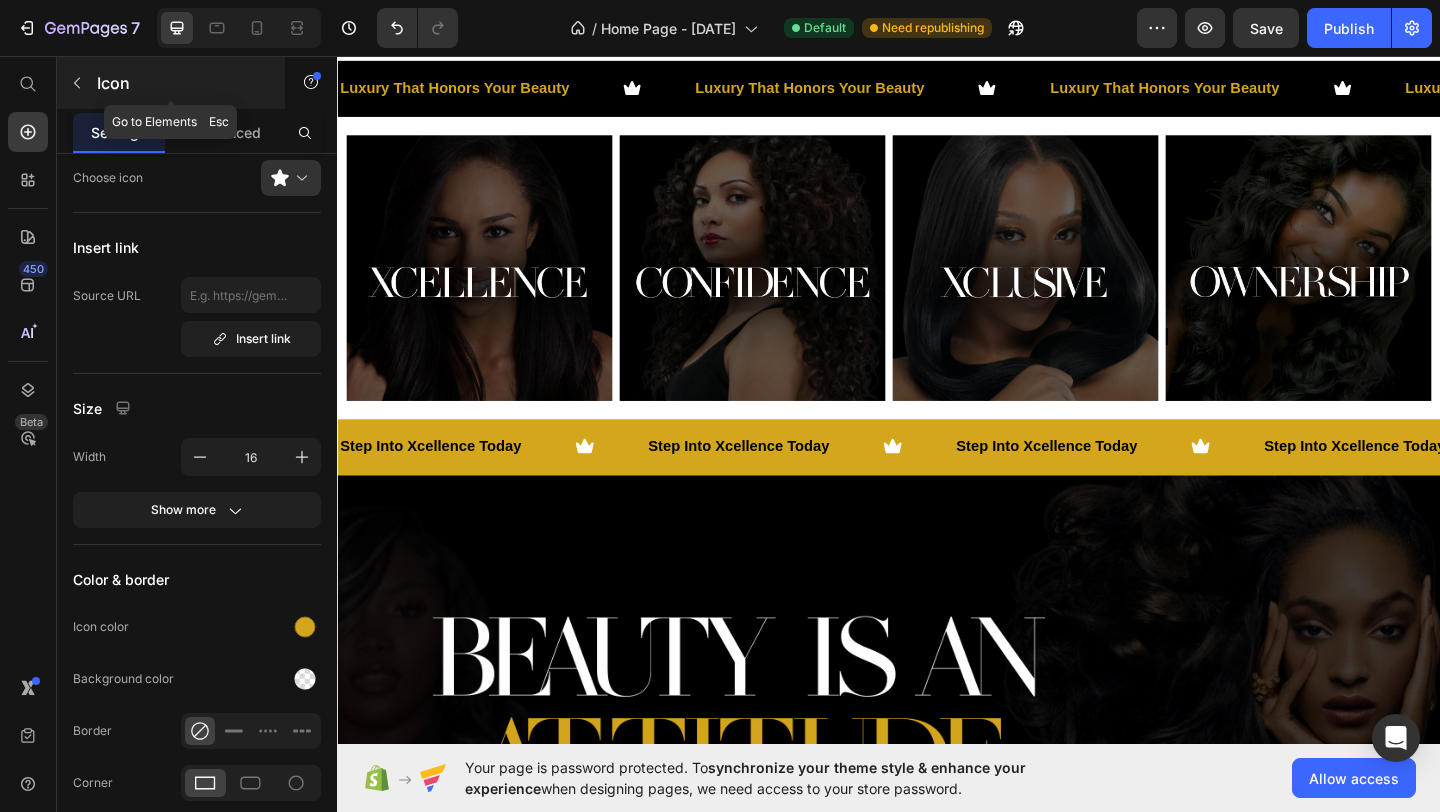 click 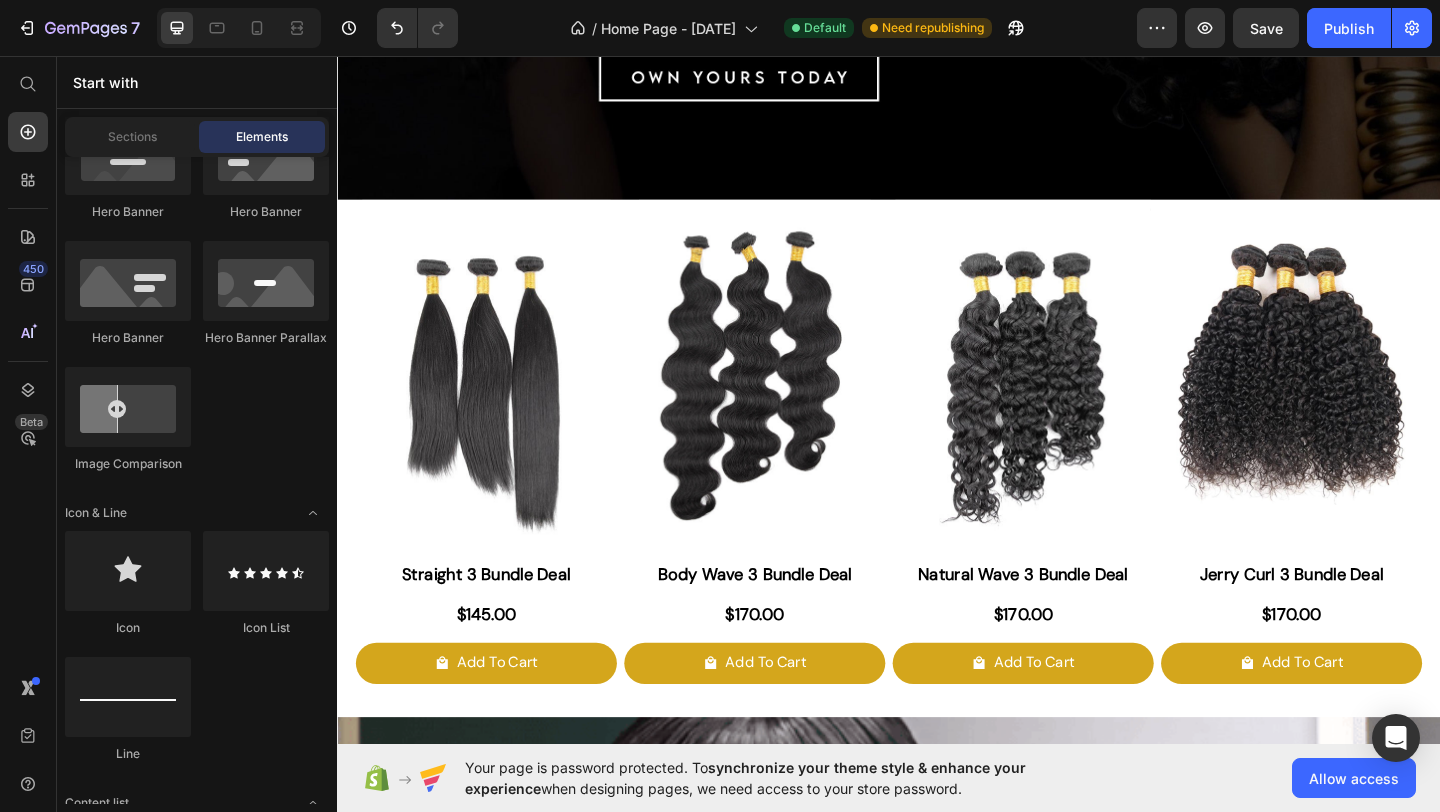 scroll, scrollTop: 1494, scrollLeft: 0, axis: vertical 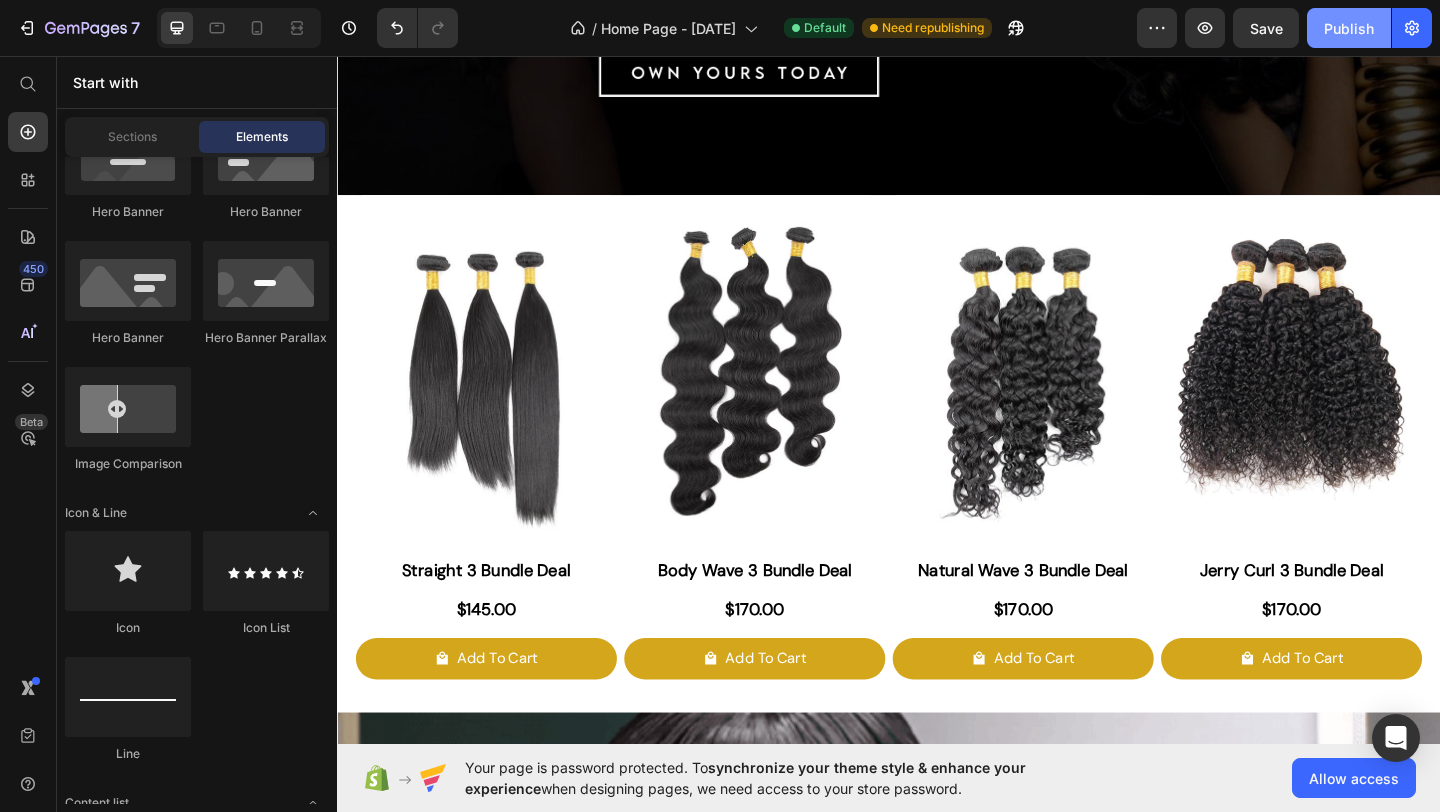 click on "Publish" at bounding box center (1349, 28) 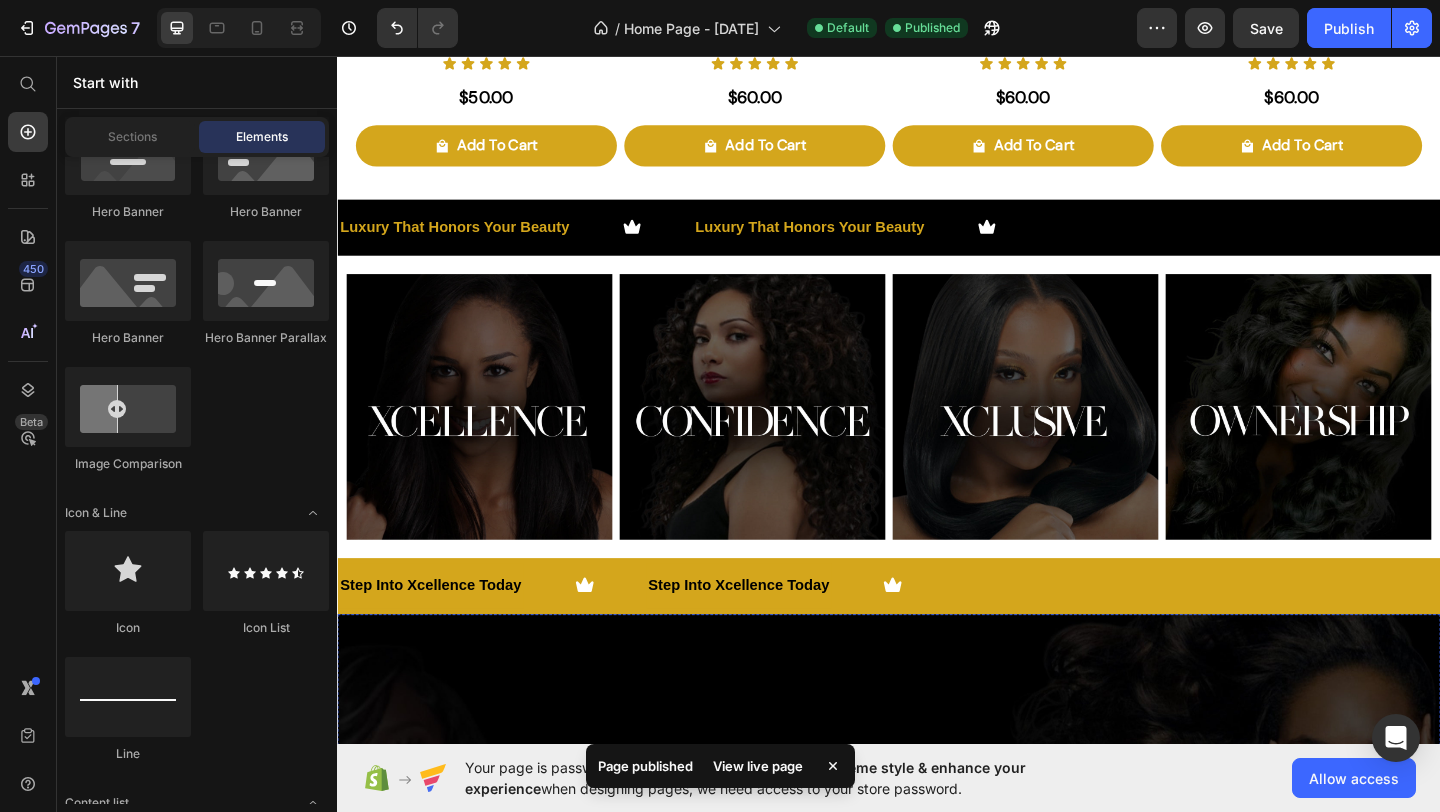 scroll, scrollTop: 0, scrollLeft: 0, axis: both 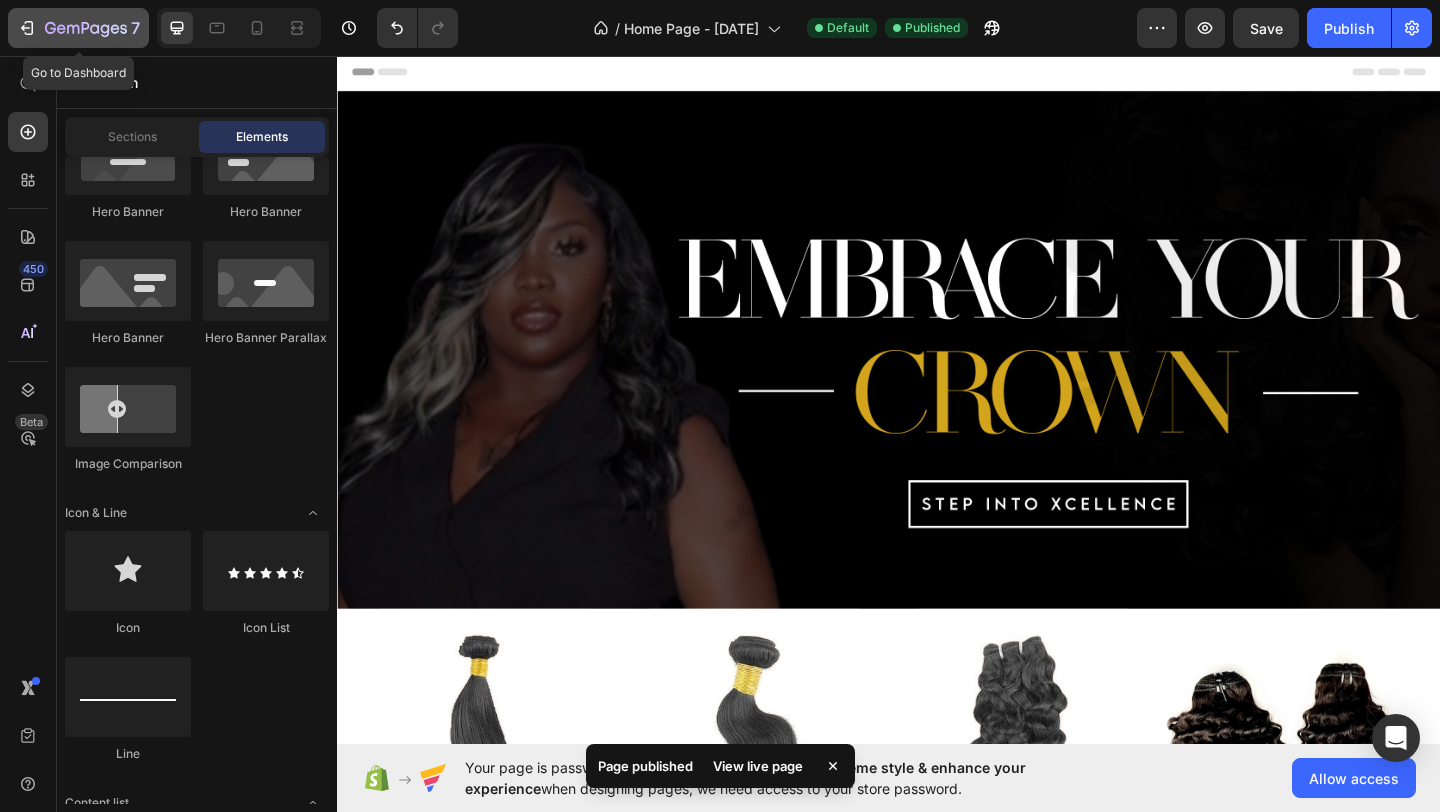 click 